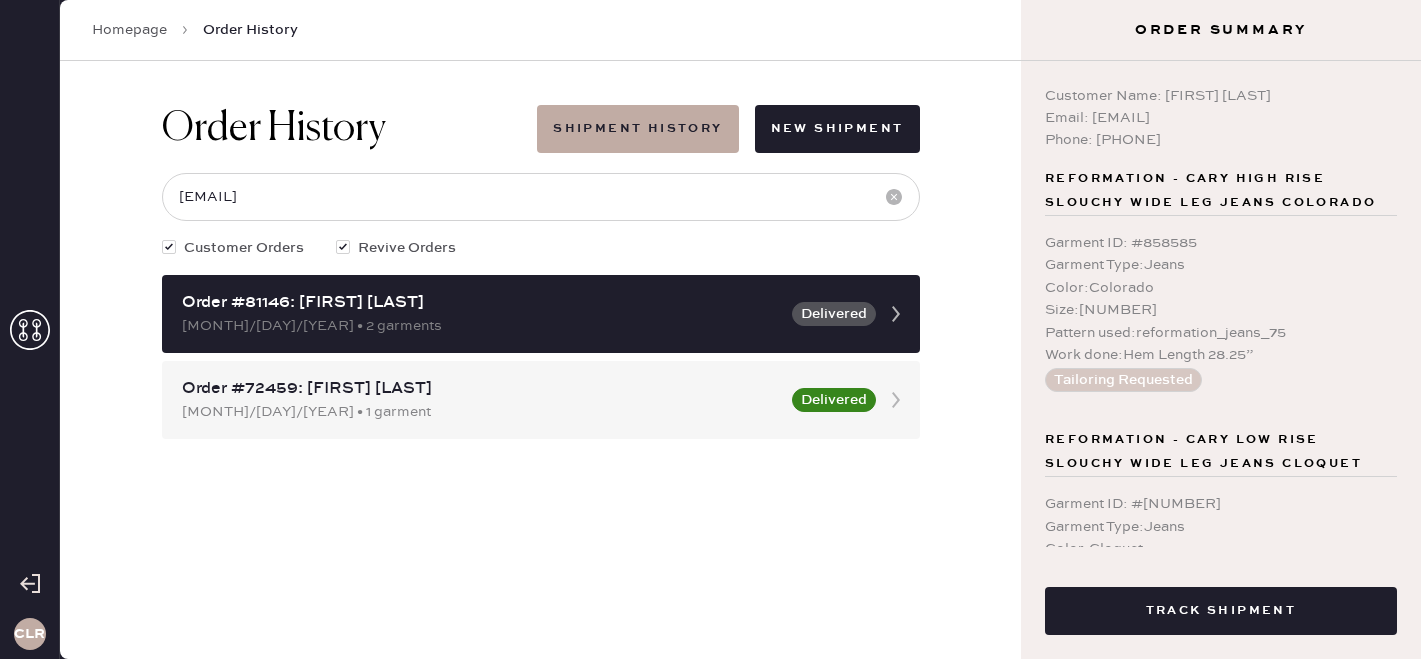 scroll, scrollTop: 0, scrollLeft: 0, axis: both 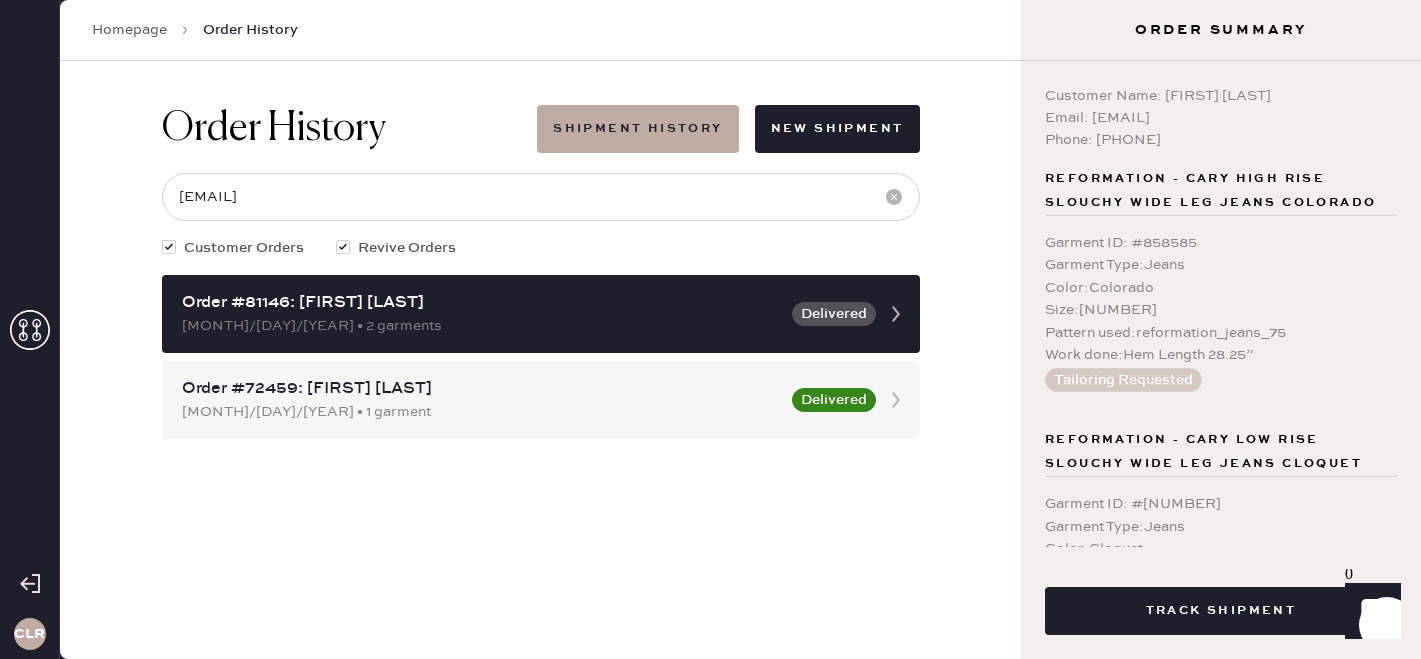 click 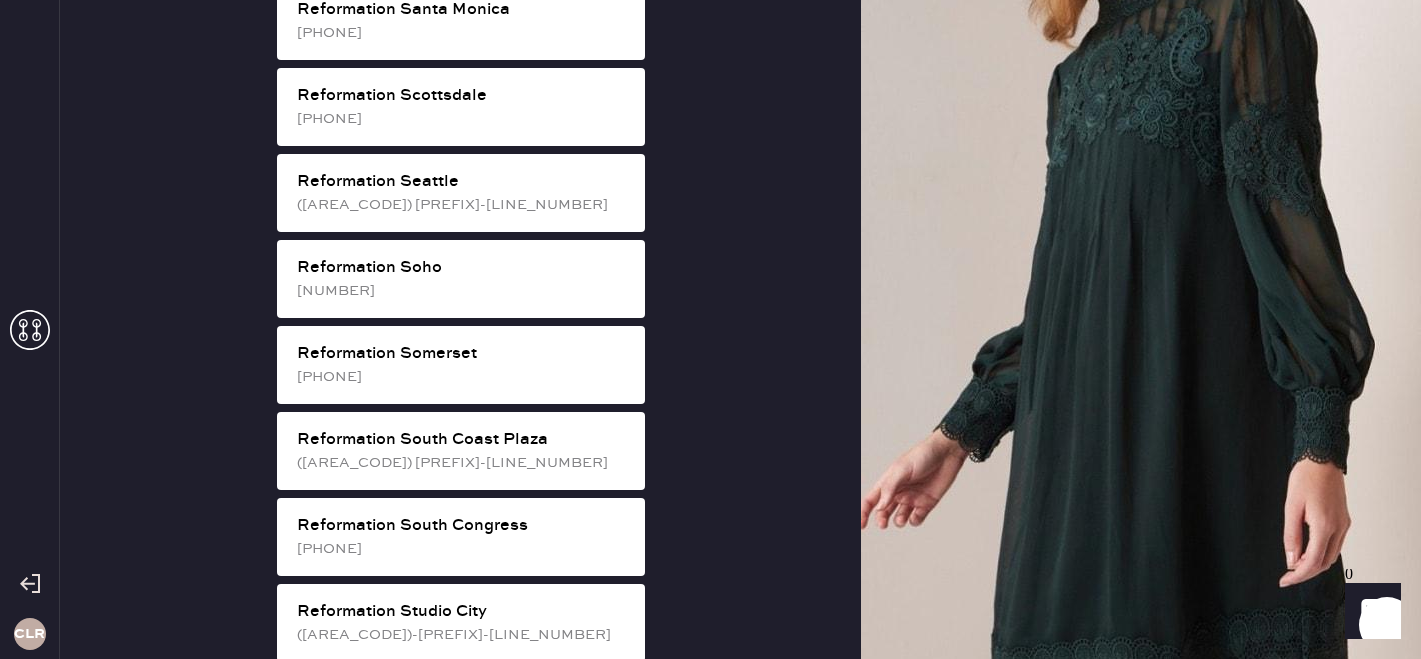scroll, scrollTop: 3403, scrollLeft: 0, axis: vertical 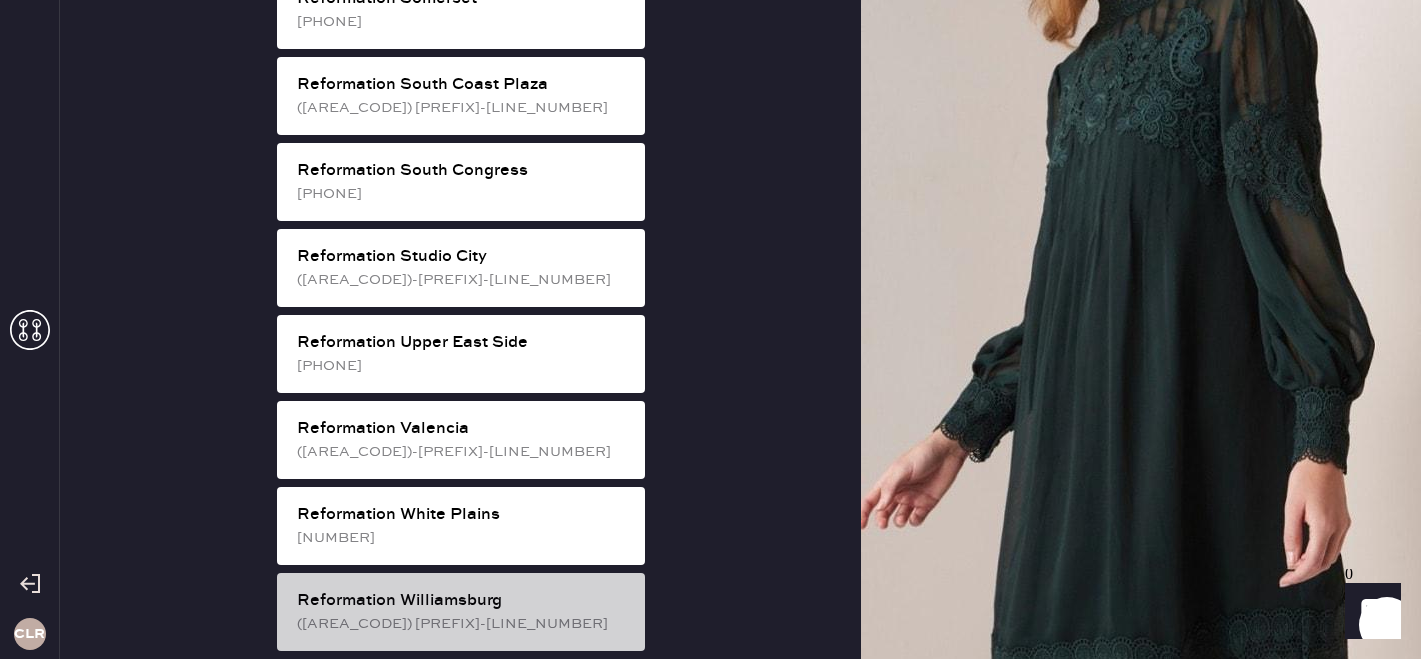click on "Reformation Williamsburg ([AREA_CODE]) [PREFIX]-[LINE_NUMBER]" at bounding box center (461, 612) 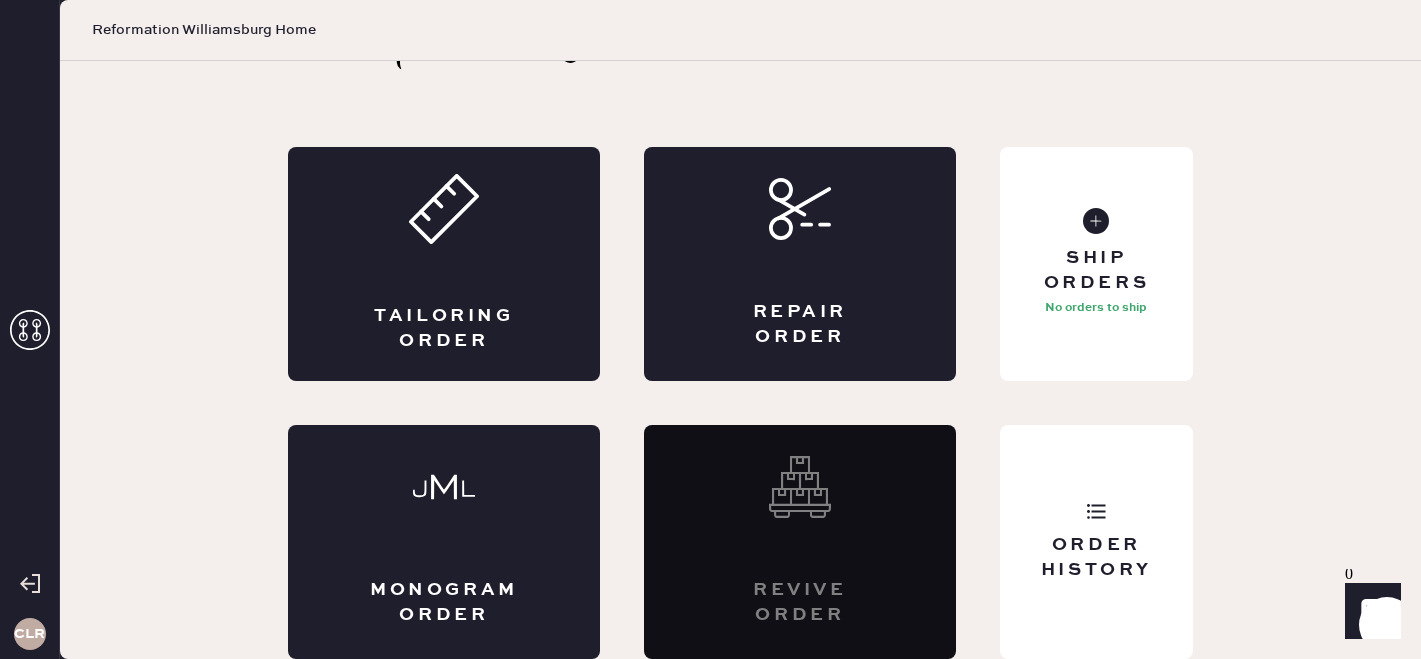 scroll, scrollTop: 66, scrollLeft: 0, axis: vertical 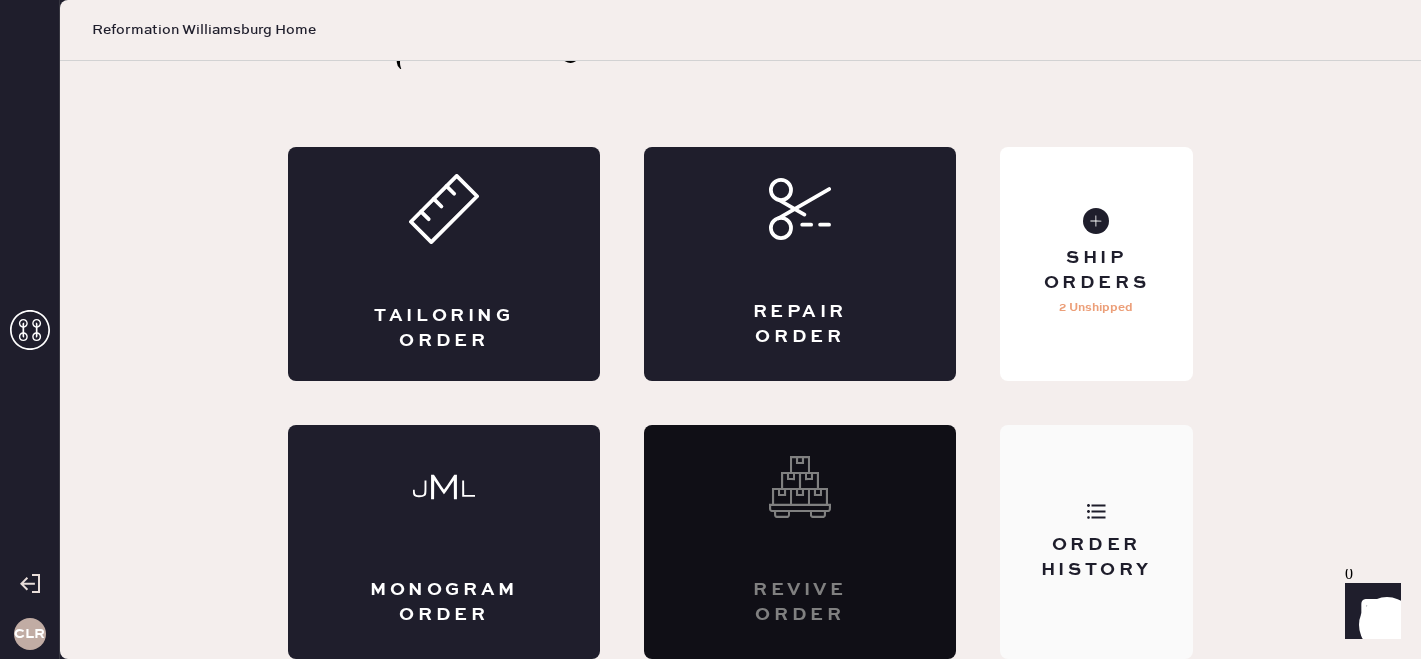 click on "Order History" at bounding box center [1096, 542] 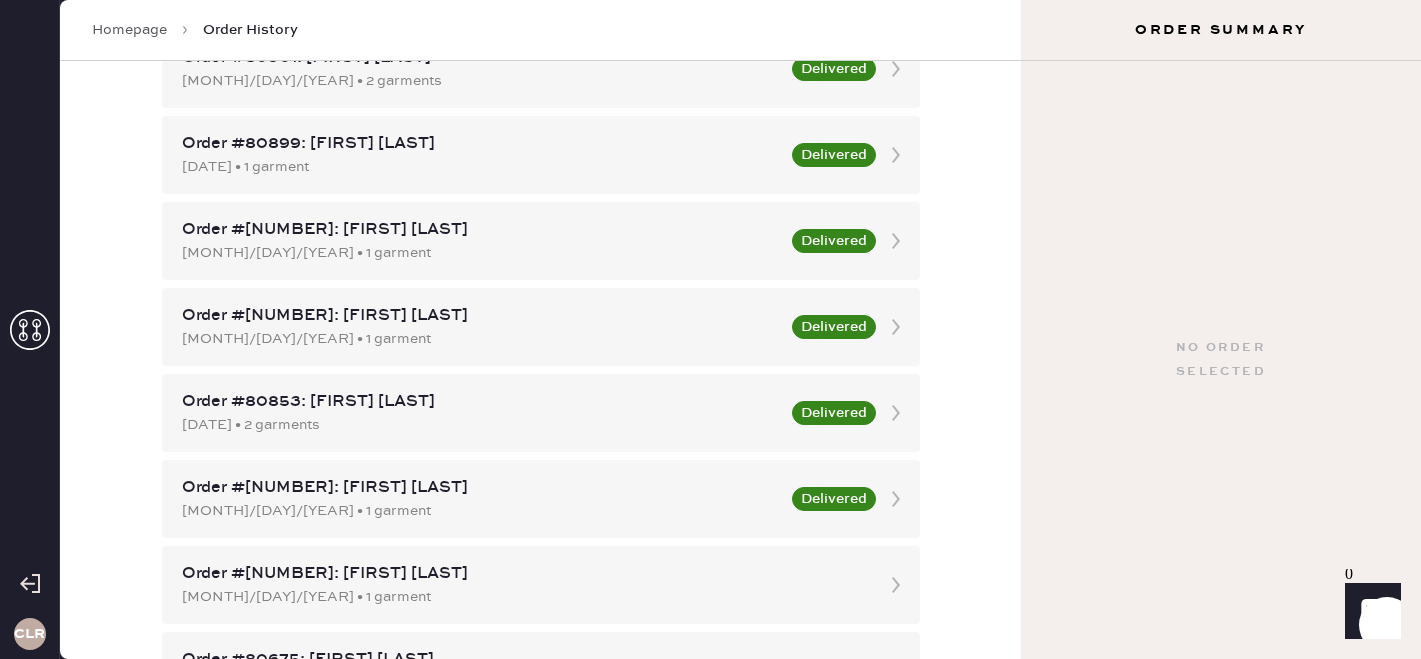 scroll, scrollTop: 934, scrollLeft: 0, axis: vertical 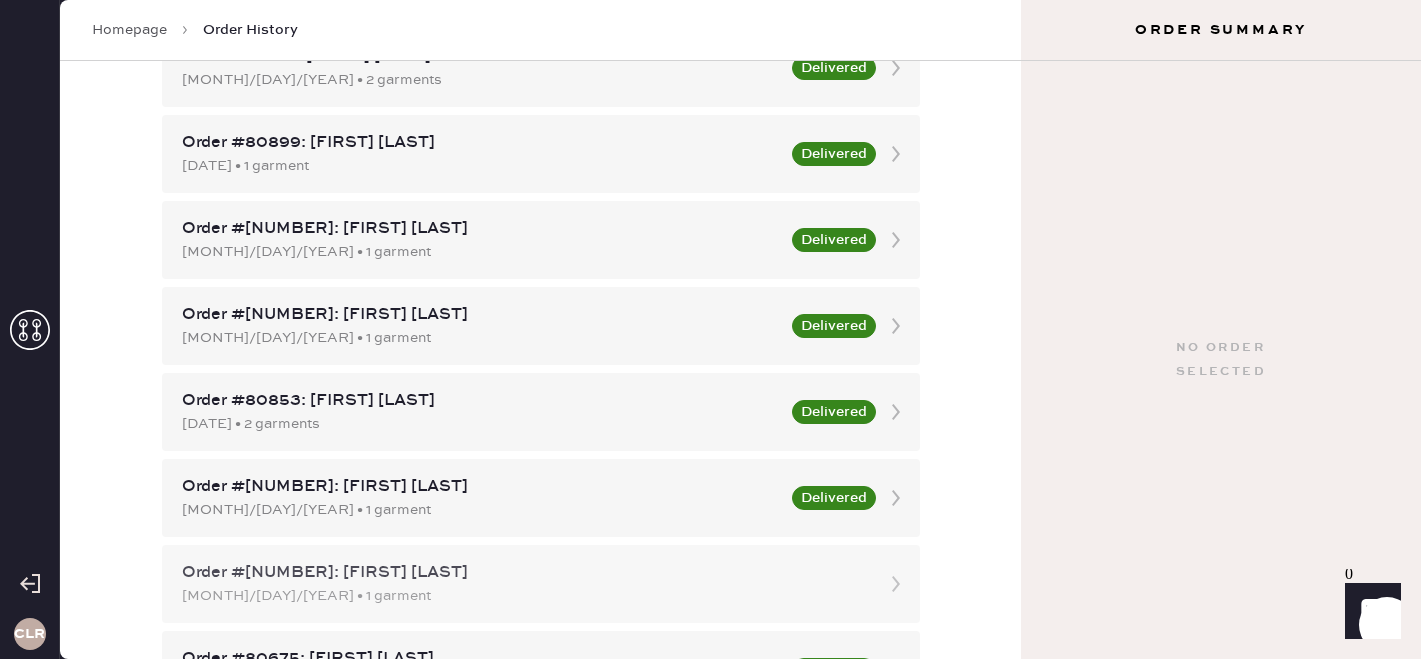 click on "[MONTH]/[DAY]/[YEAR] • 1 garment" at bounding box center [523, 596] 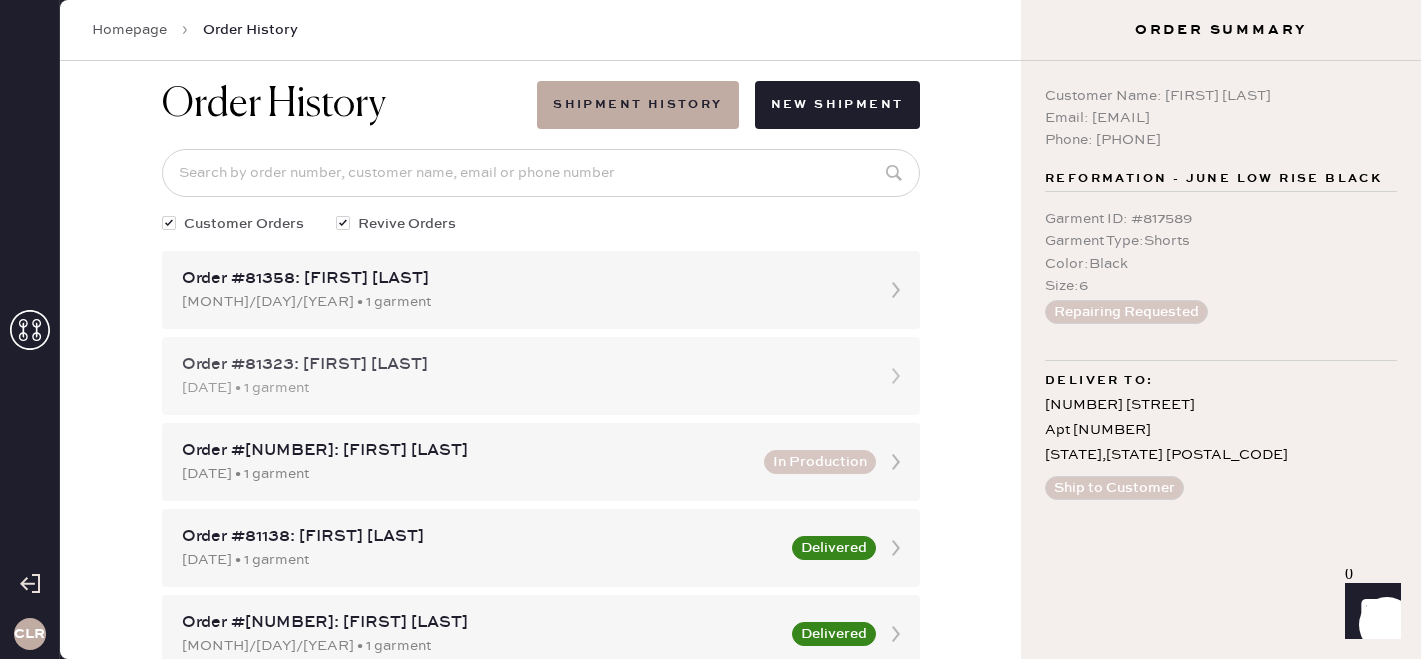scroll, scrollTop: 26, scrollLeft: 0, axis: vertical 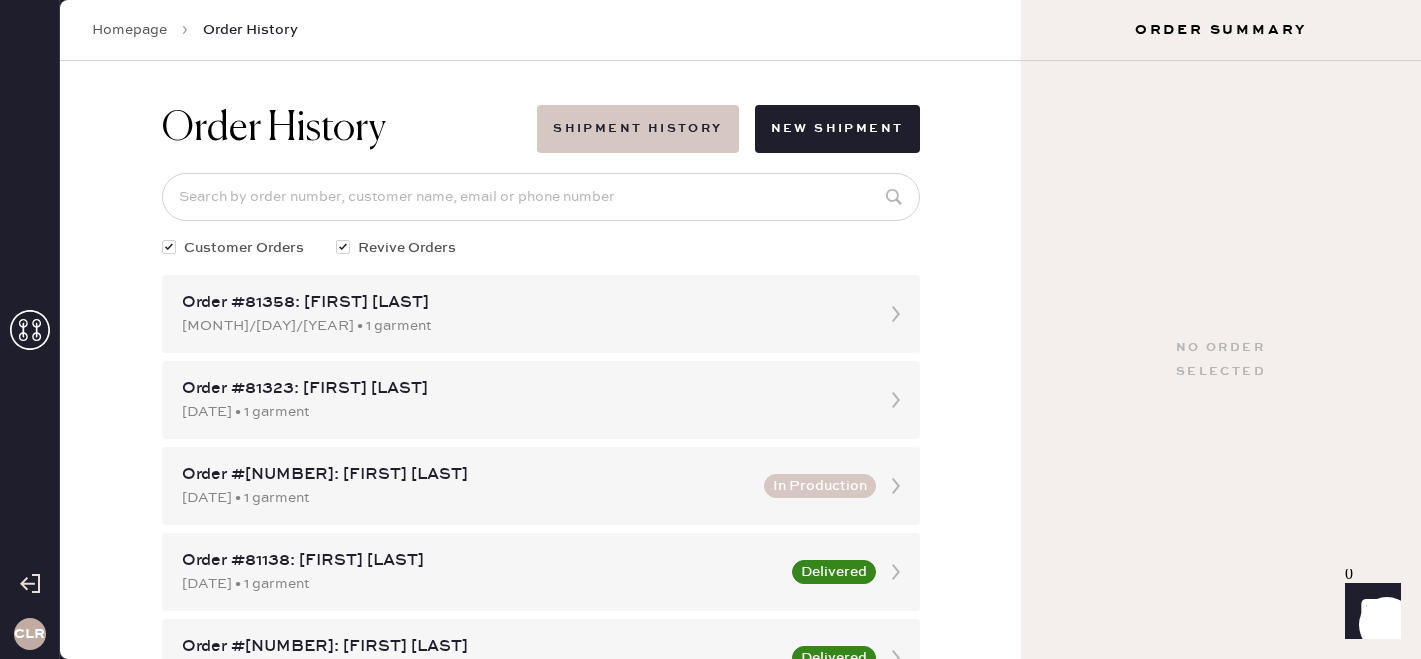 click on "Shipment History" at bounding box center (637, 129) 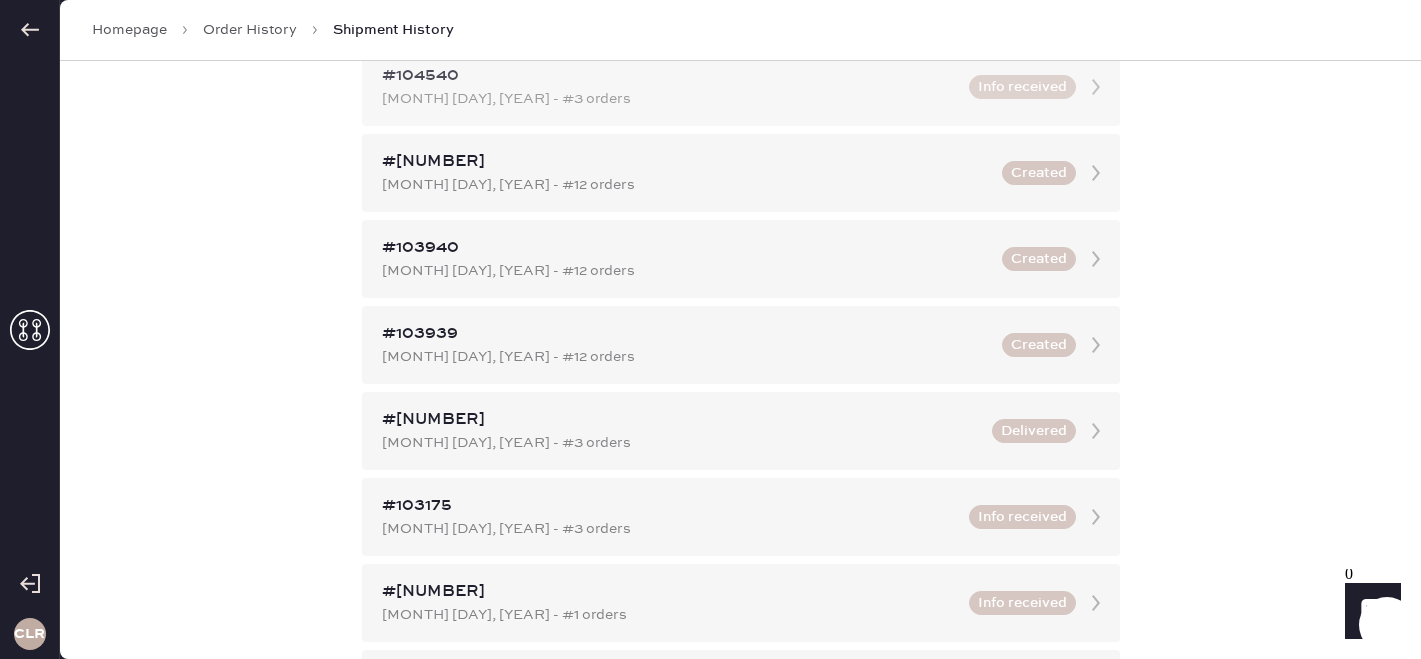 scroll, scrollTop: 374, scrollLeft: 0, axis: vertical 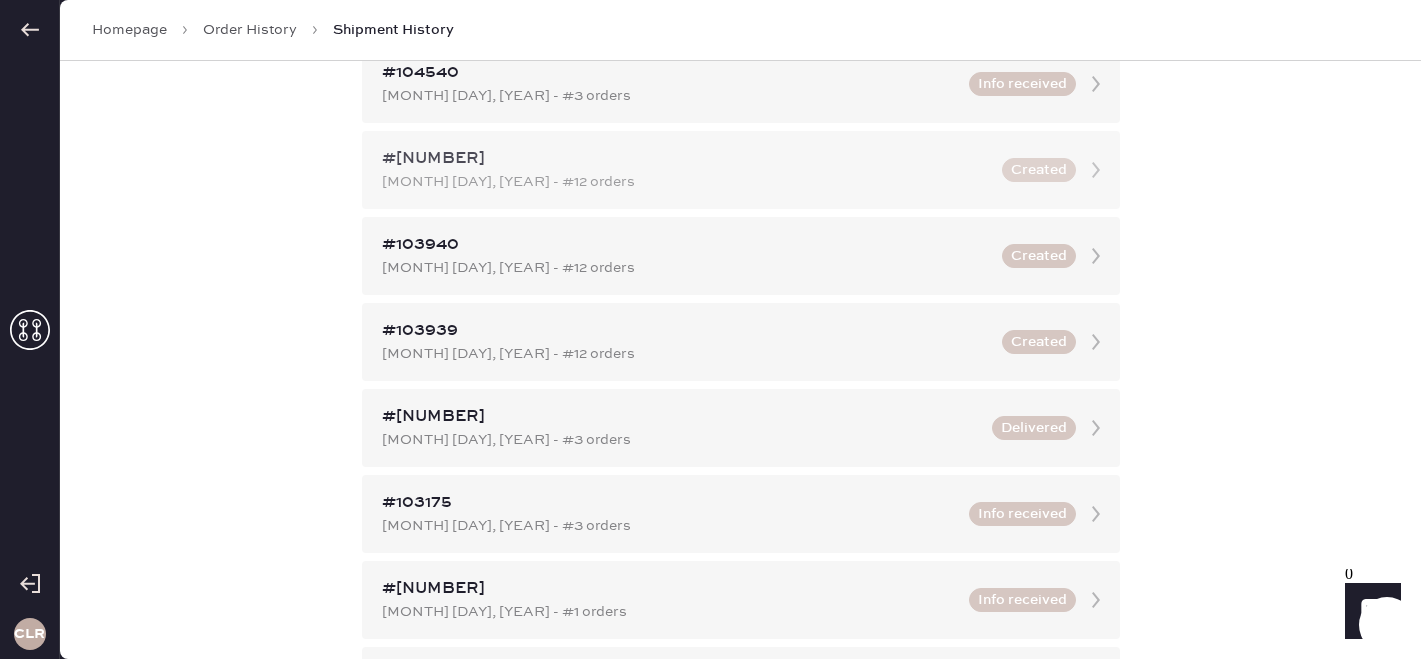 click on "[MONTH] [DAY], [YEAR] - #12 orders" at bounding box center [686, 182] 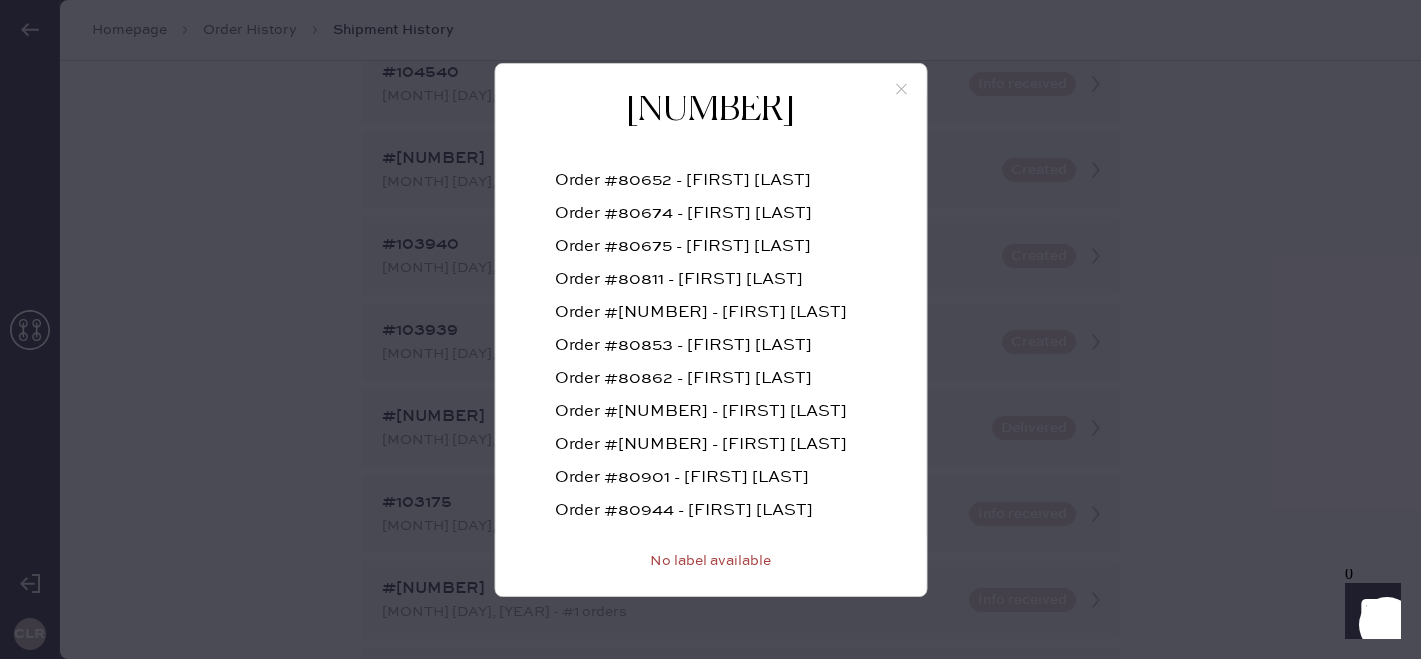 scroll, scrollTop: 120, scrollLeft: 0, axis: vertical 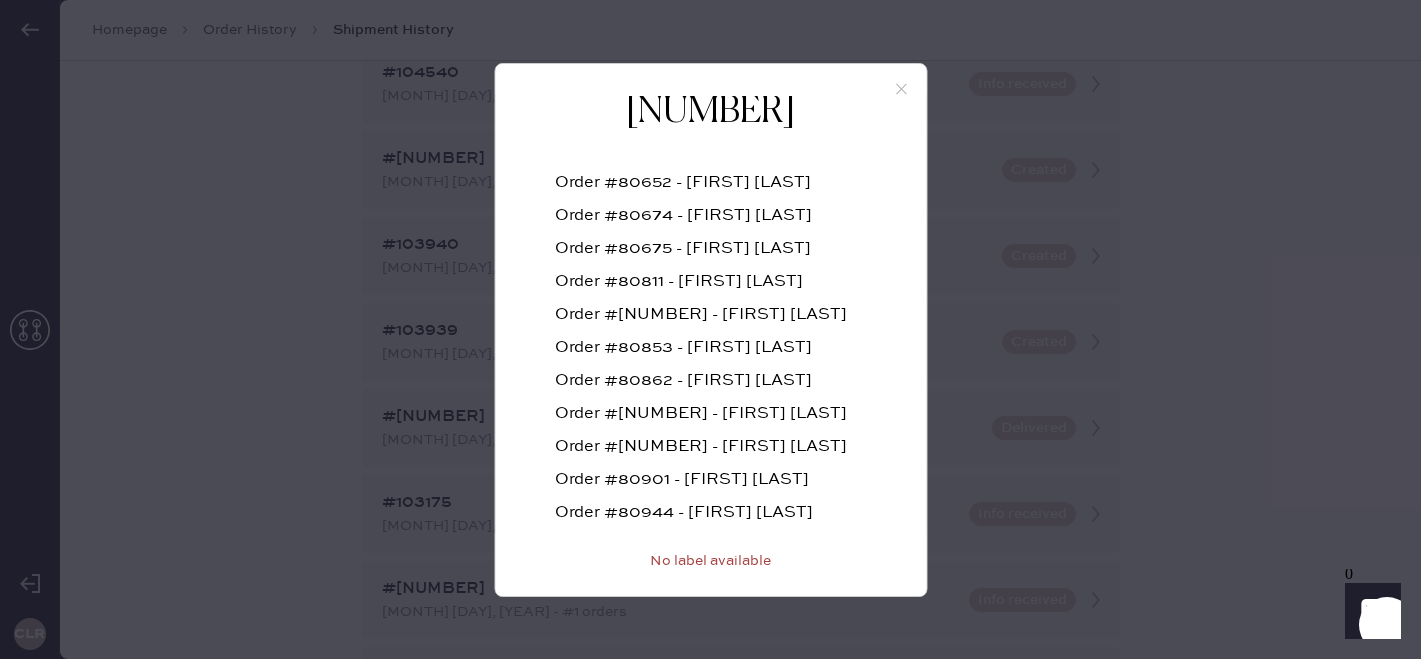 click 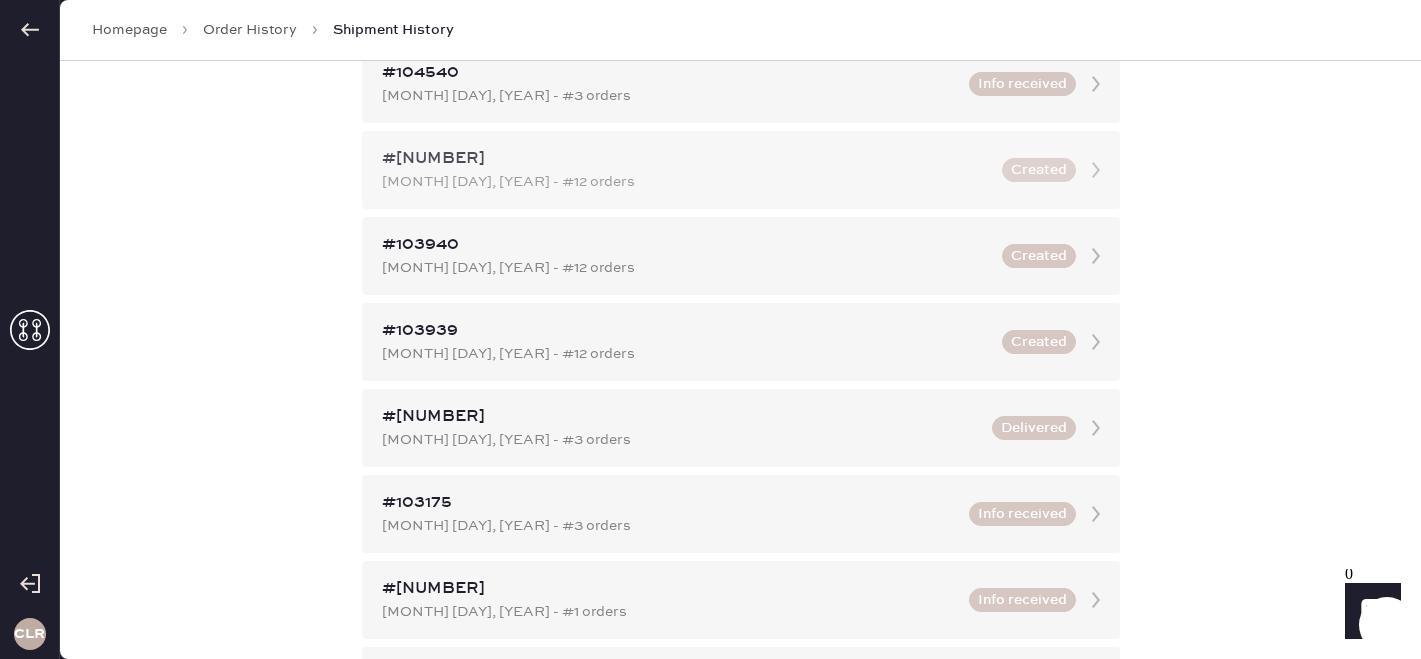 scroll, scrollTop: 0, scrollLeft: 0, axis: both 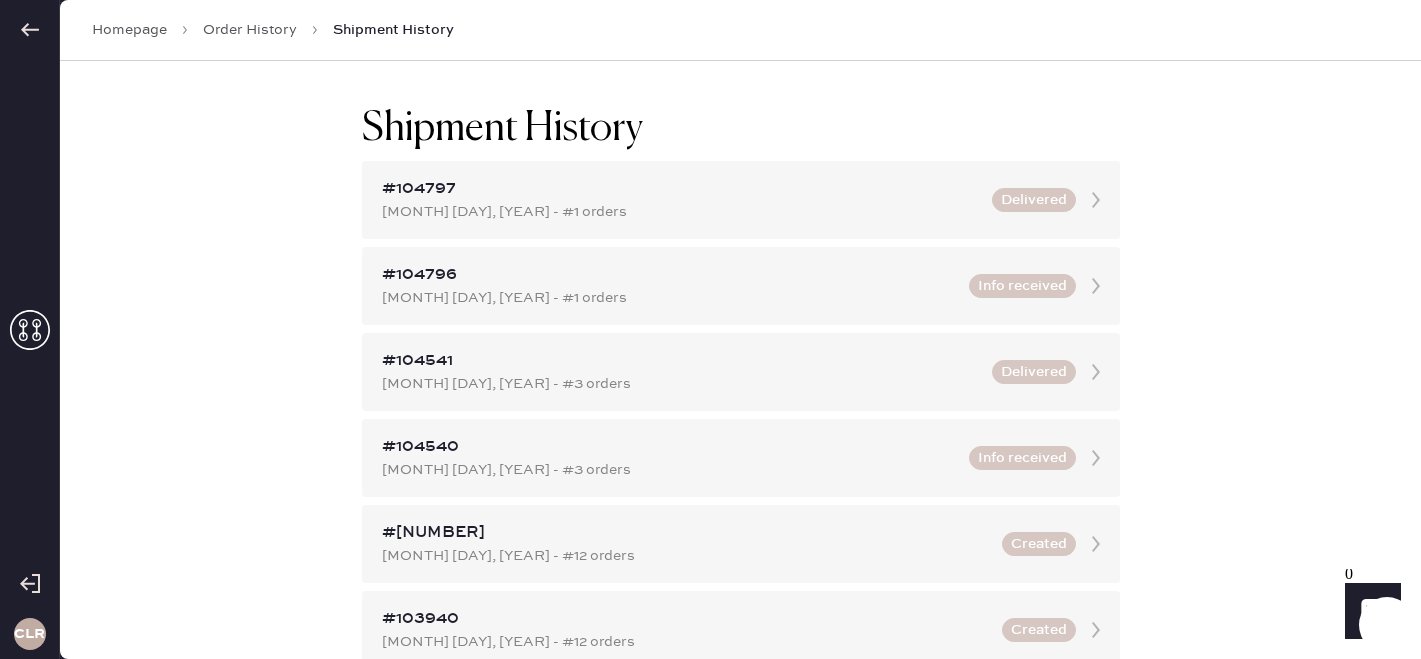 click on "Order History" at bounding box center (250, 30) 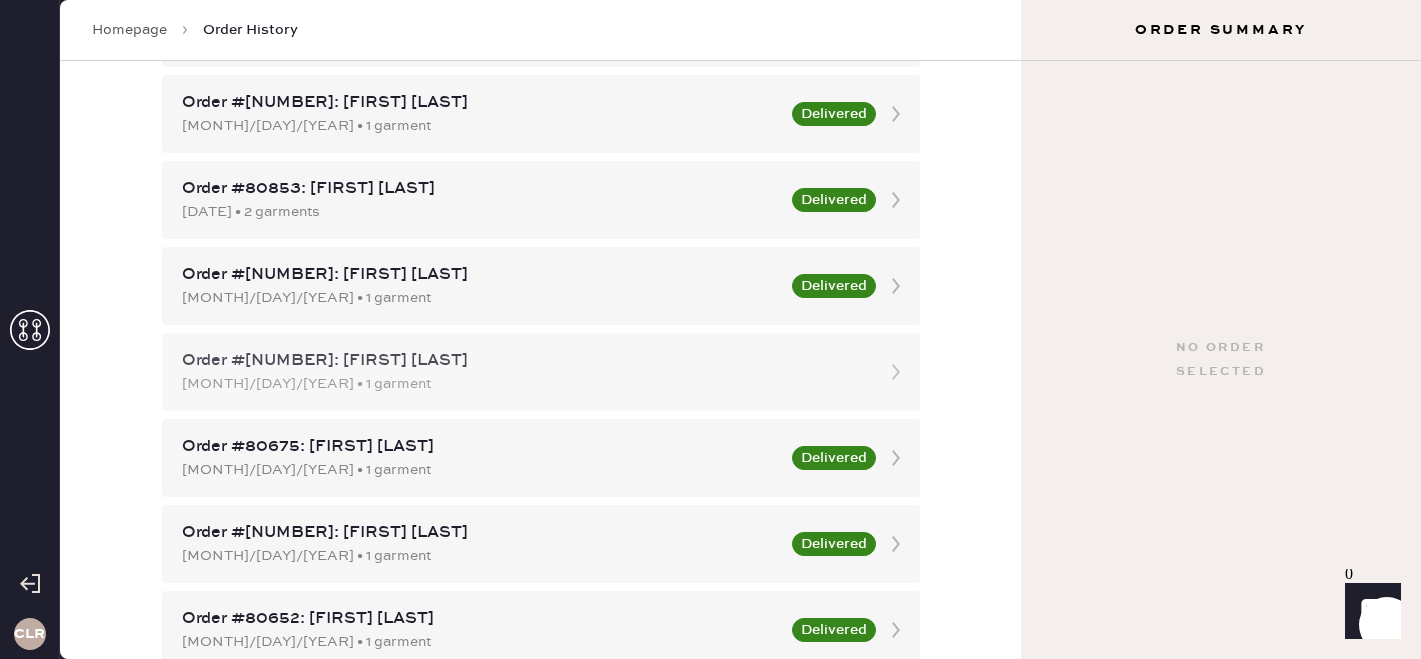 scroll, scrollTop: 1140, scrollLeft: 0, axis: vertical 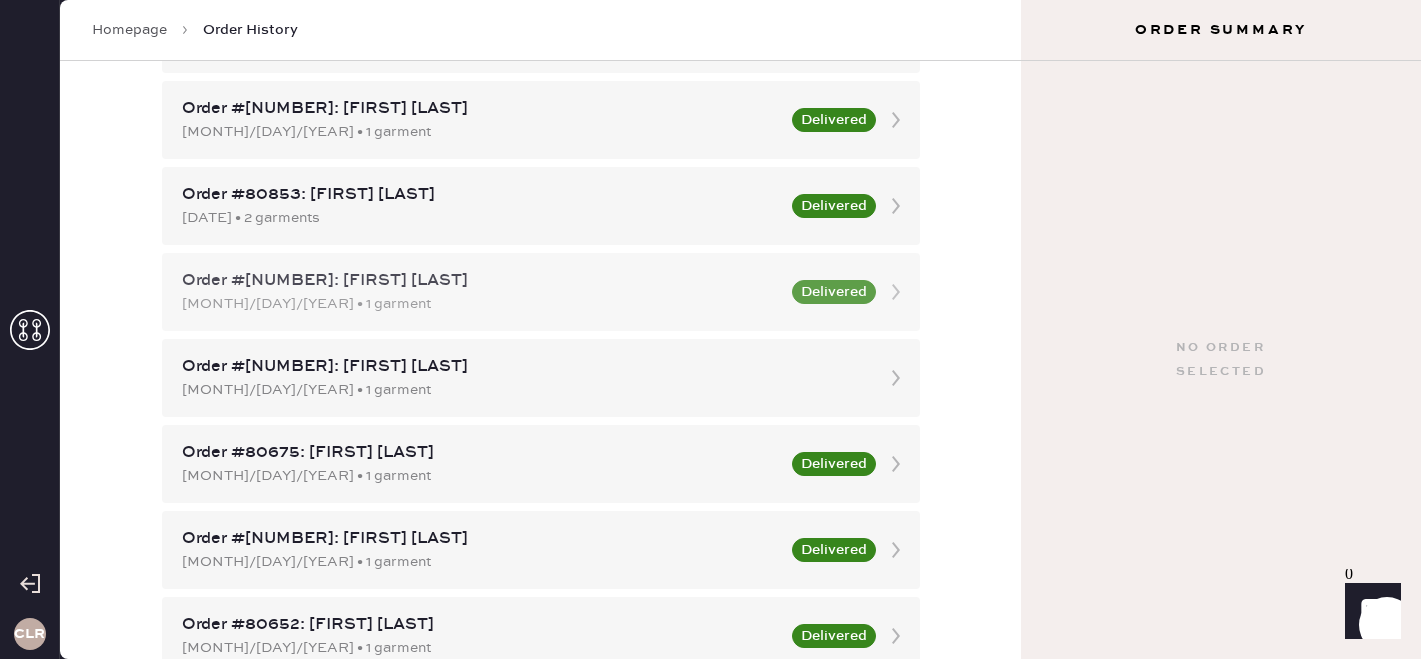 click on "Order #[NUMBER]: [FIRST] [LAST]" at bounding box center (481, 281) 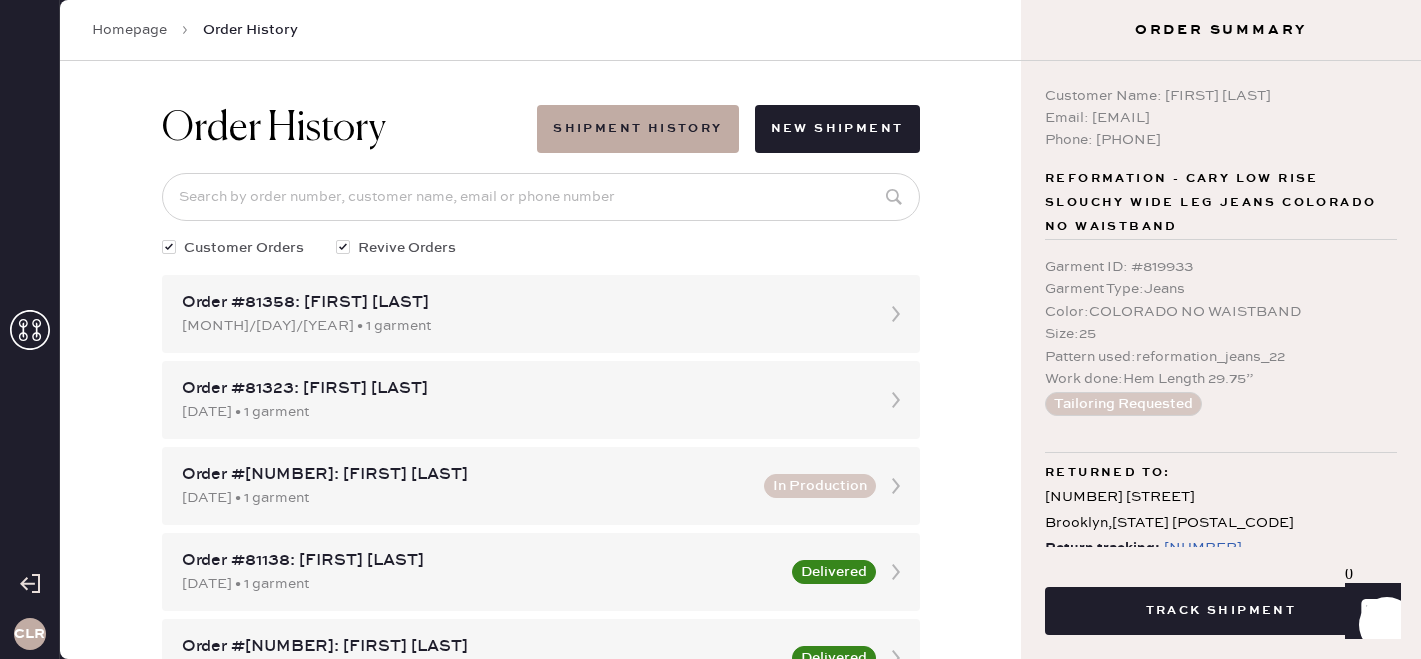 scroll, scrollTop: 46, scrollLeft: 0, axis: vertical 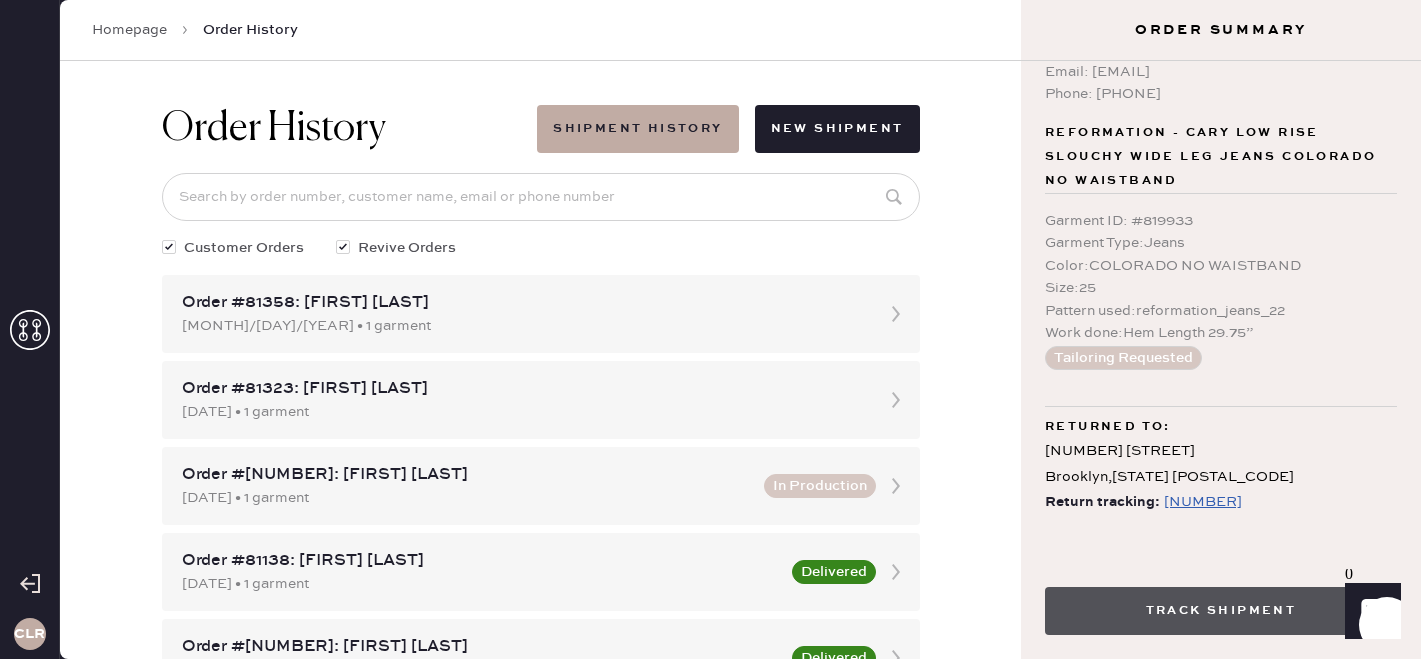 click on "Track Shipment" at bounding box center (1221, 611) 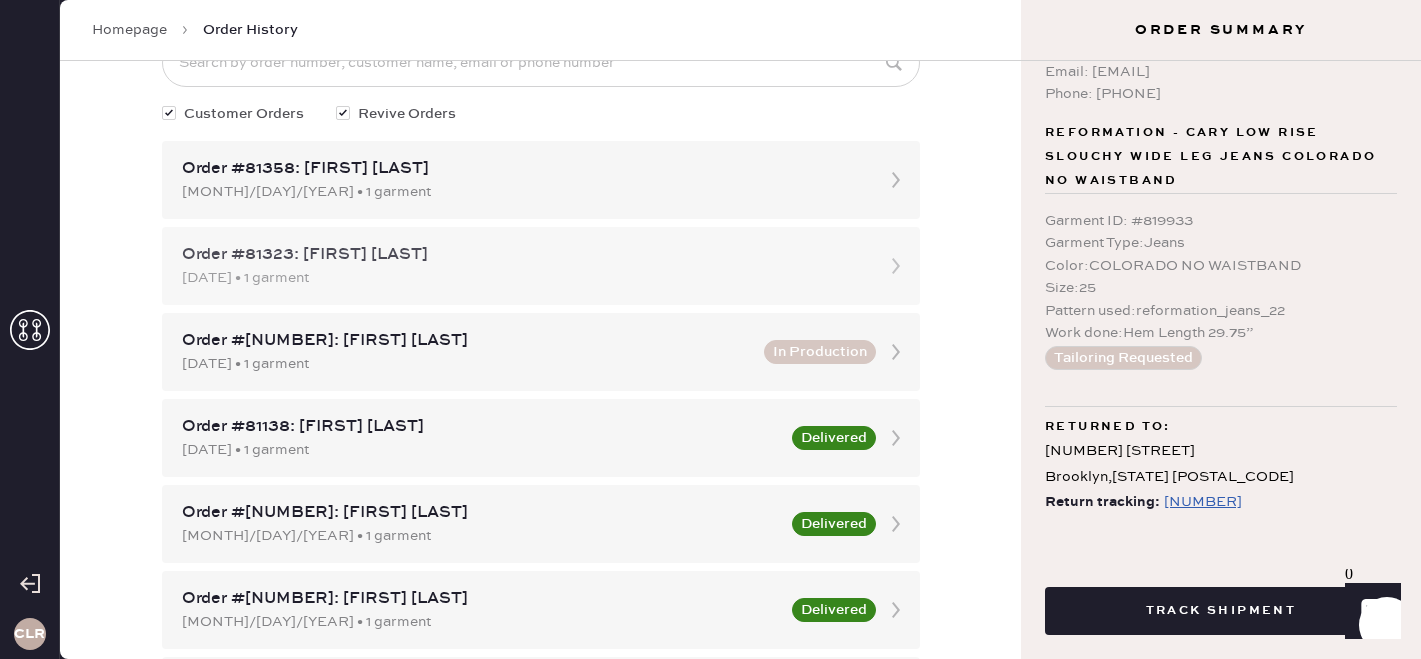 scroll, scrollTop: 0, scrollLeft: 0, axis: both 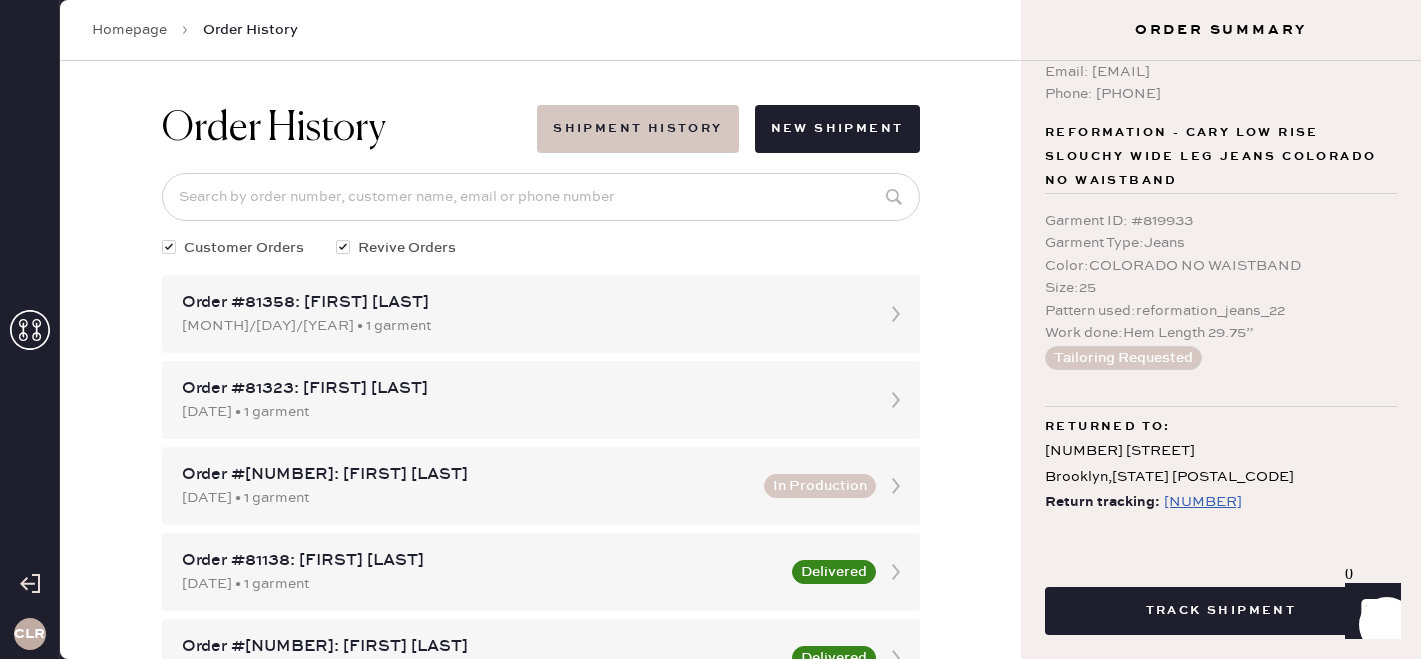 click on "Shipment History" at bounding box center [637, 129] 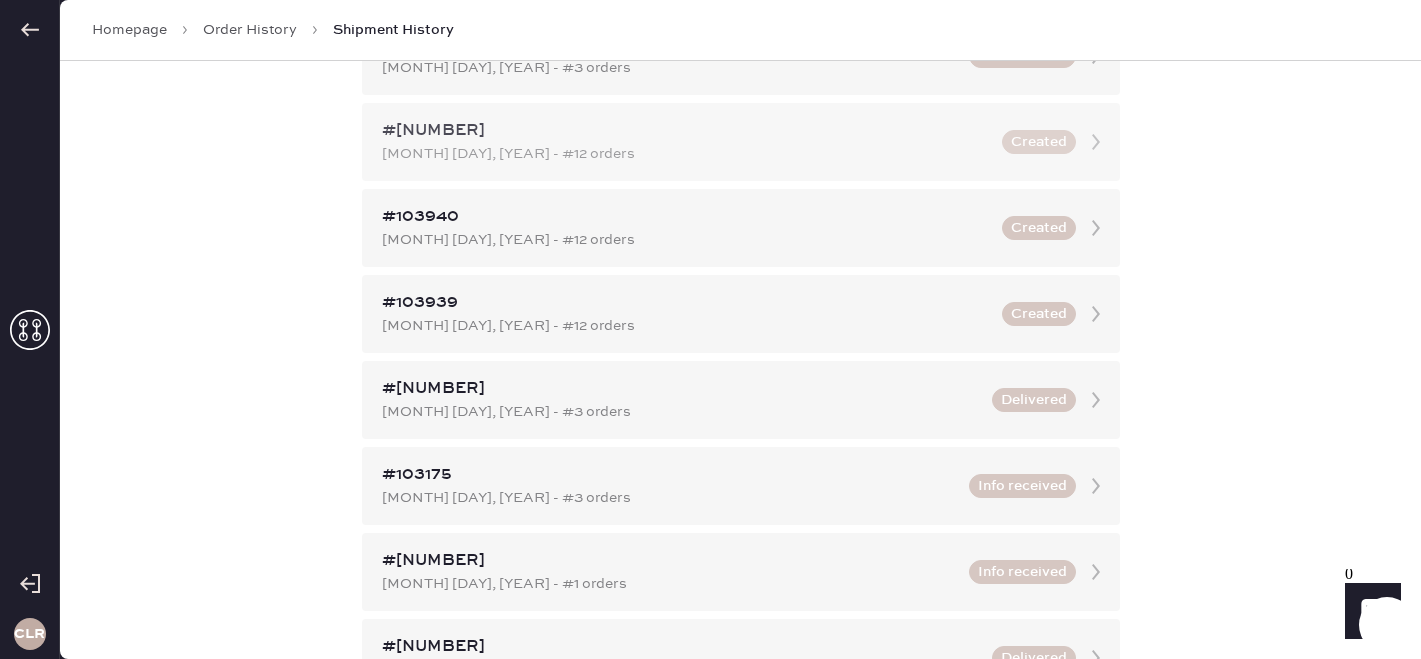 scroll, scrollTop: 0, scrollLeft: 0, axis: both 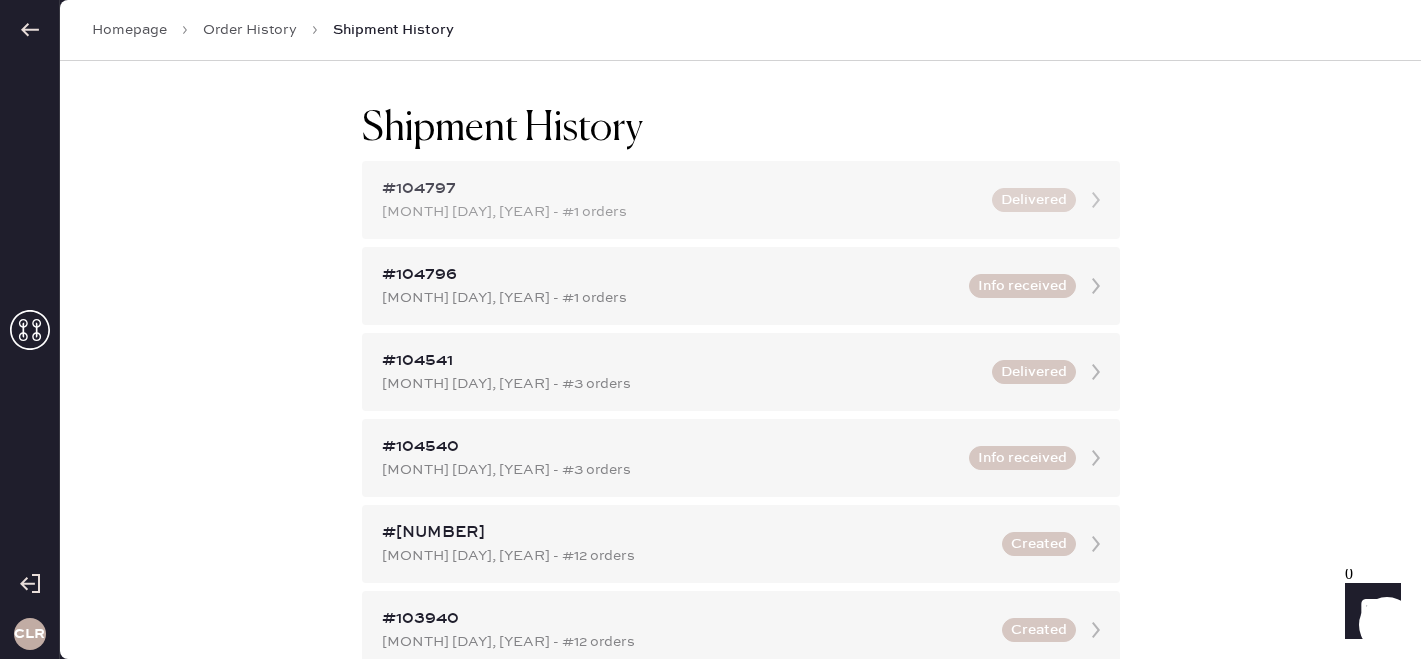click on "#104797" at bounding box center [681, 189] 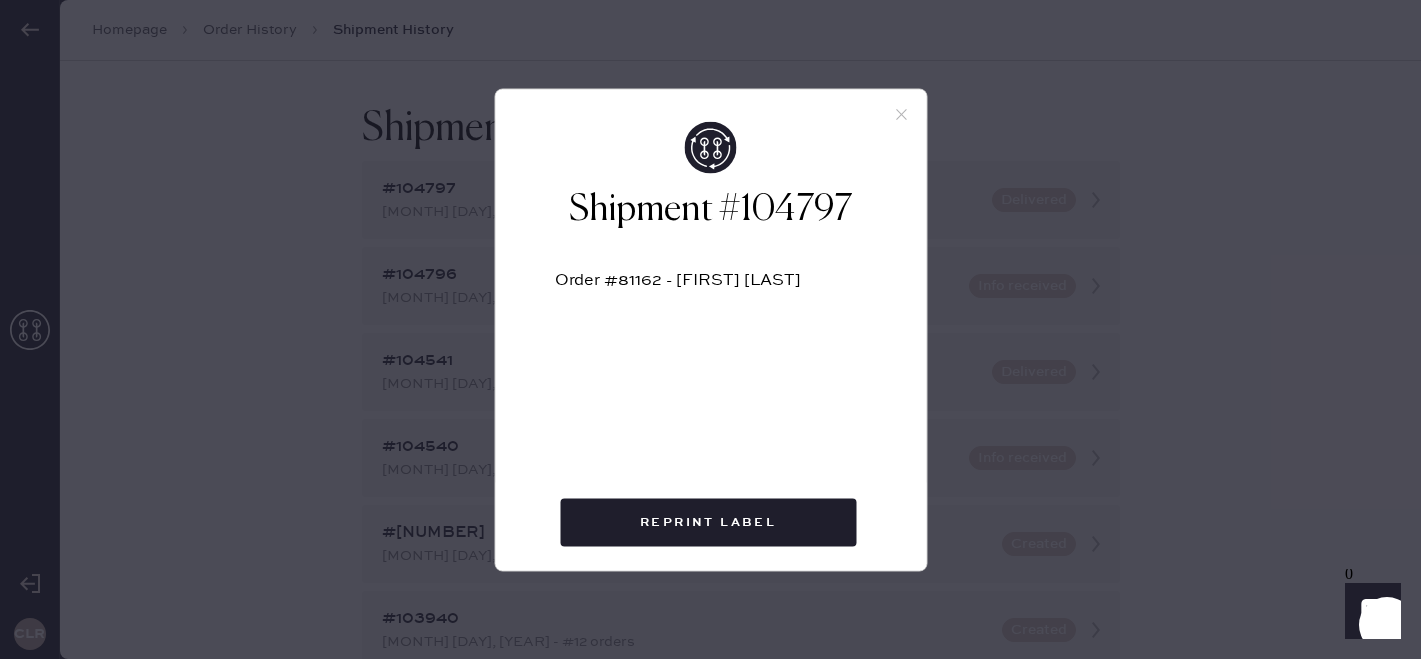 click 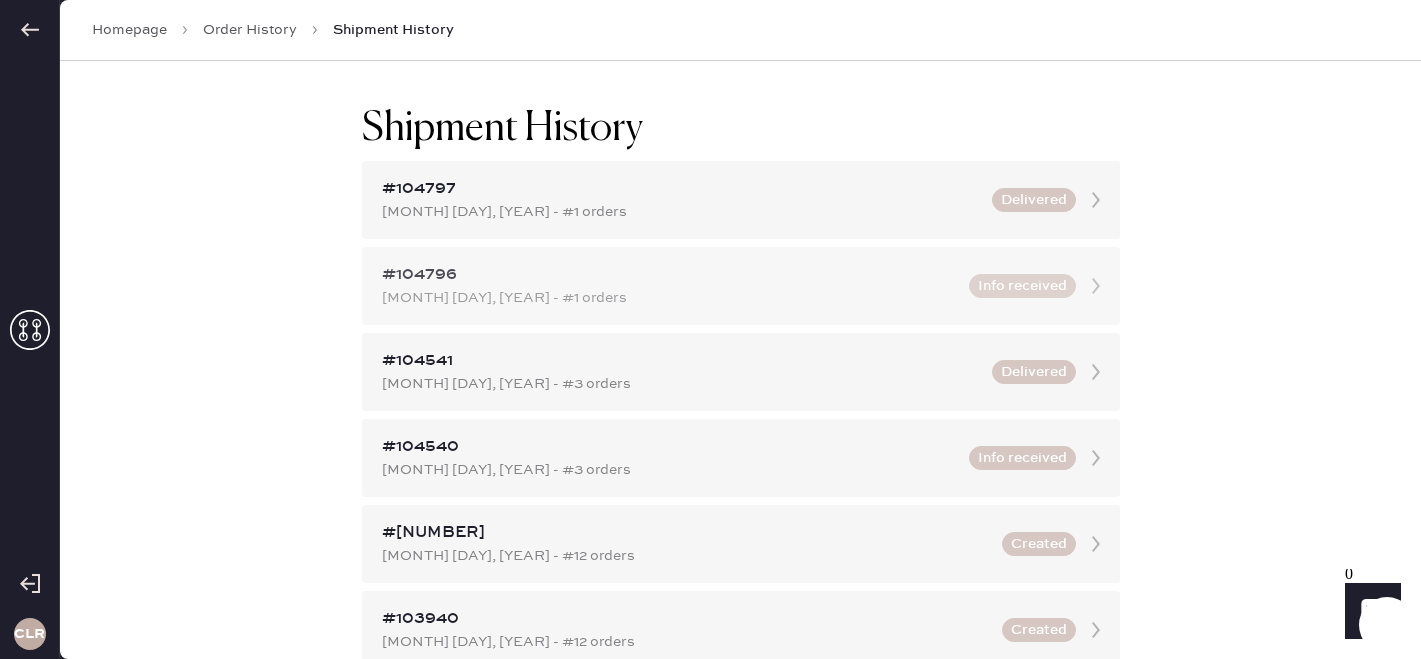 click on "#104796" at bounding box center [669, 275] 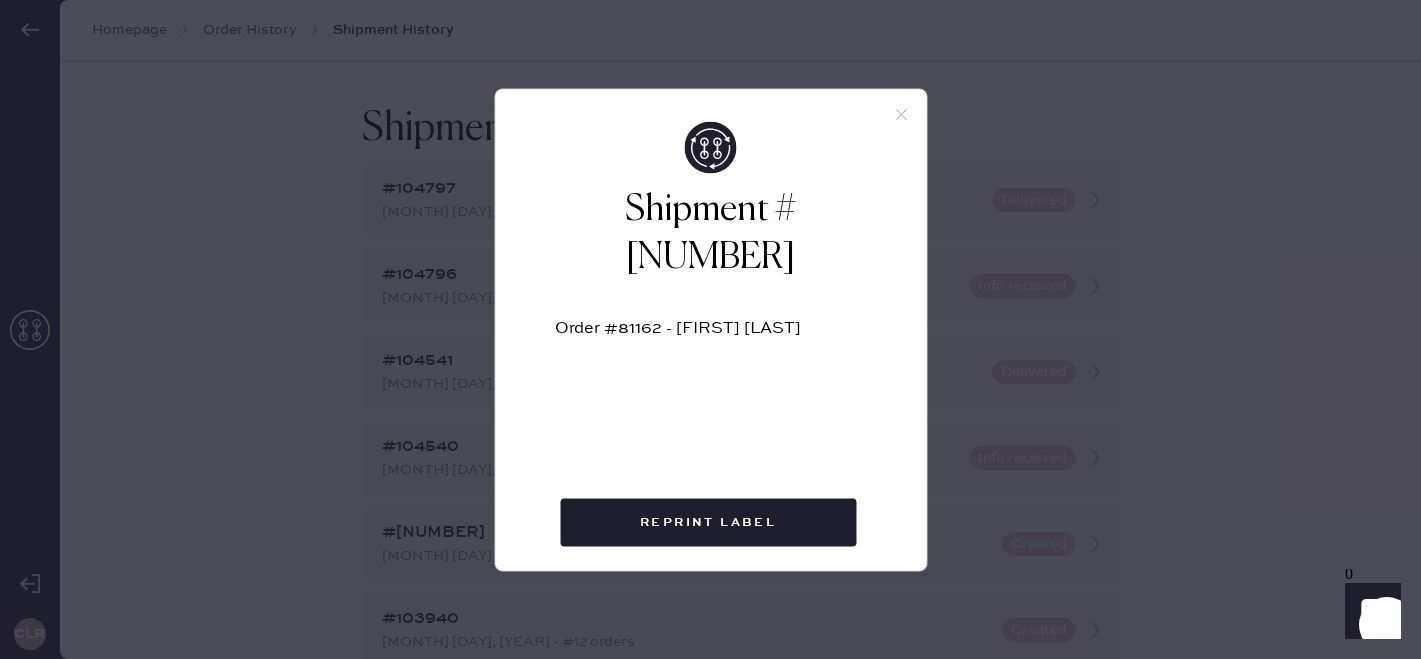click on "Shipment #[NUMBER] Order #[NUMBER] - [FIRST] [LAST]" at bounding box center (710, 297) 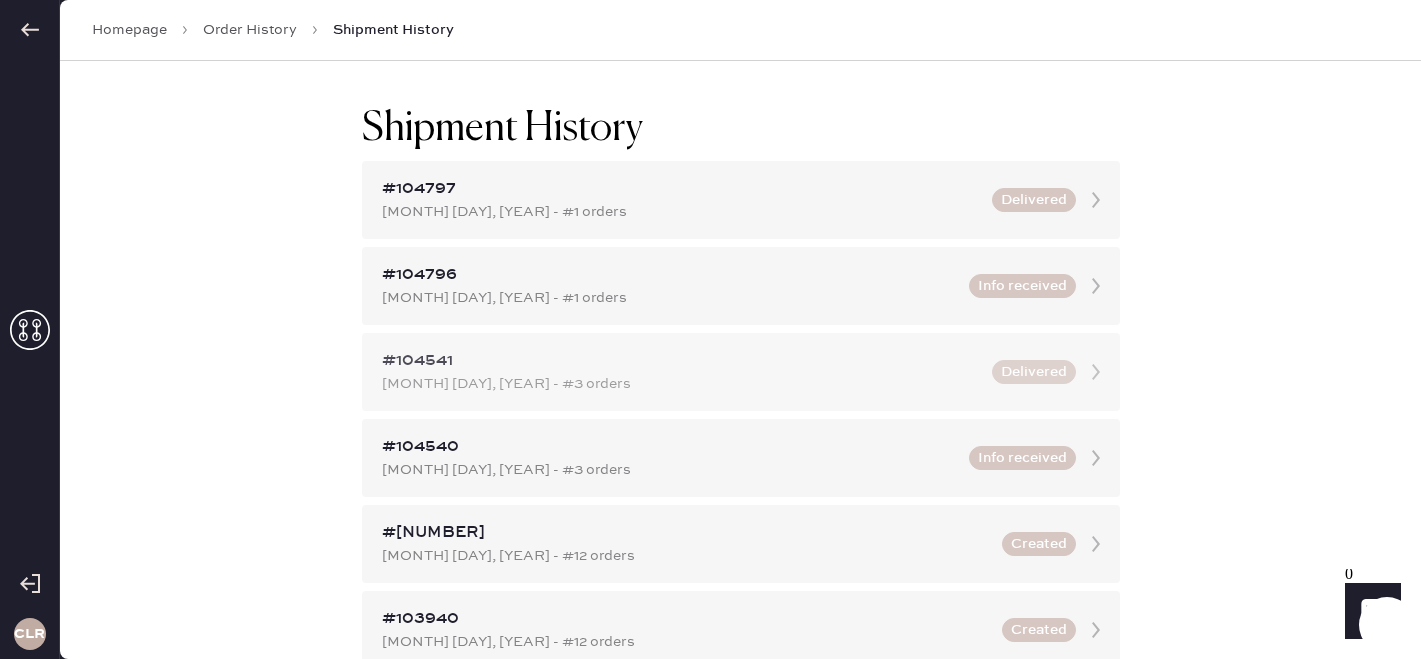 click on "[MONTH] [DAY], [YEAR] - #3 orders" at bounding box center [681, 384] 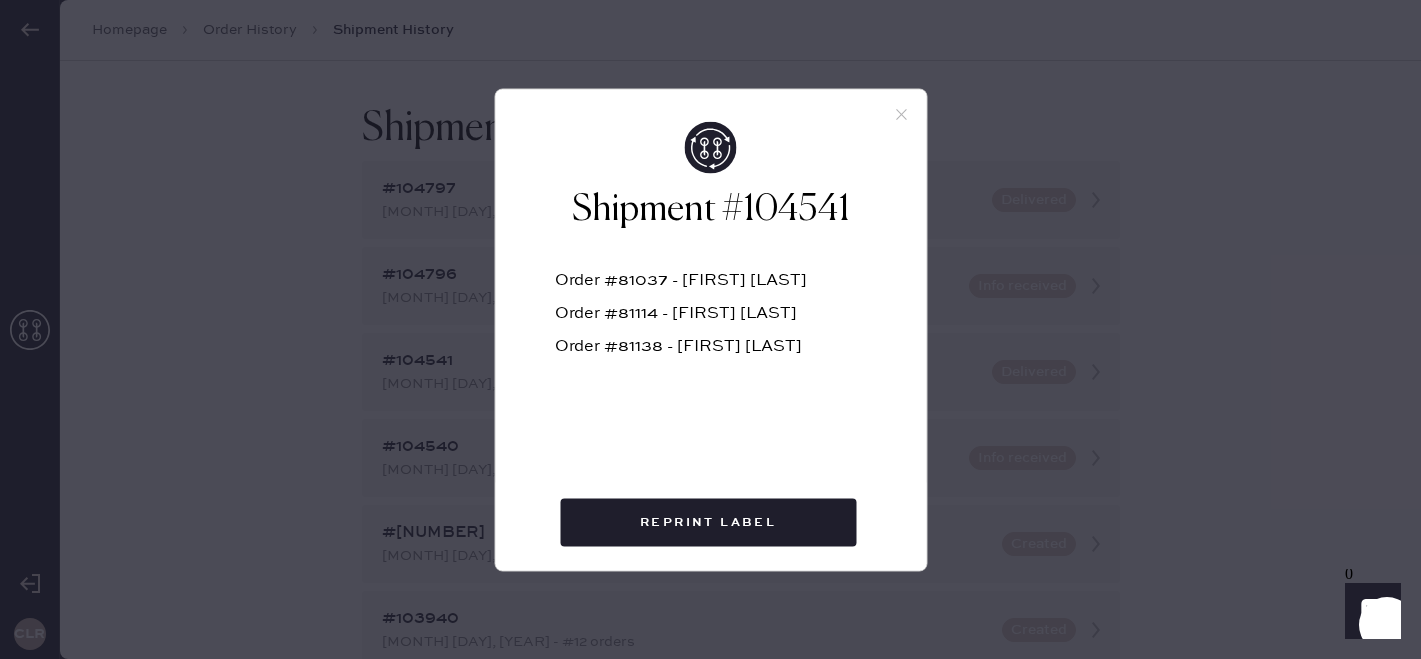 click 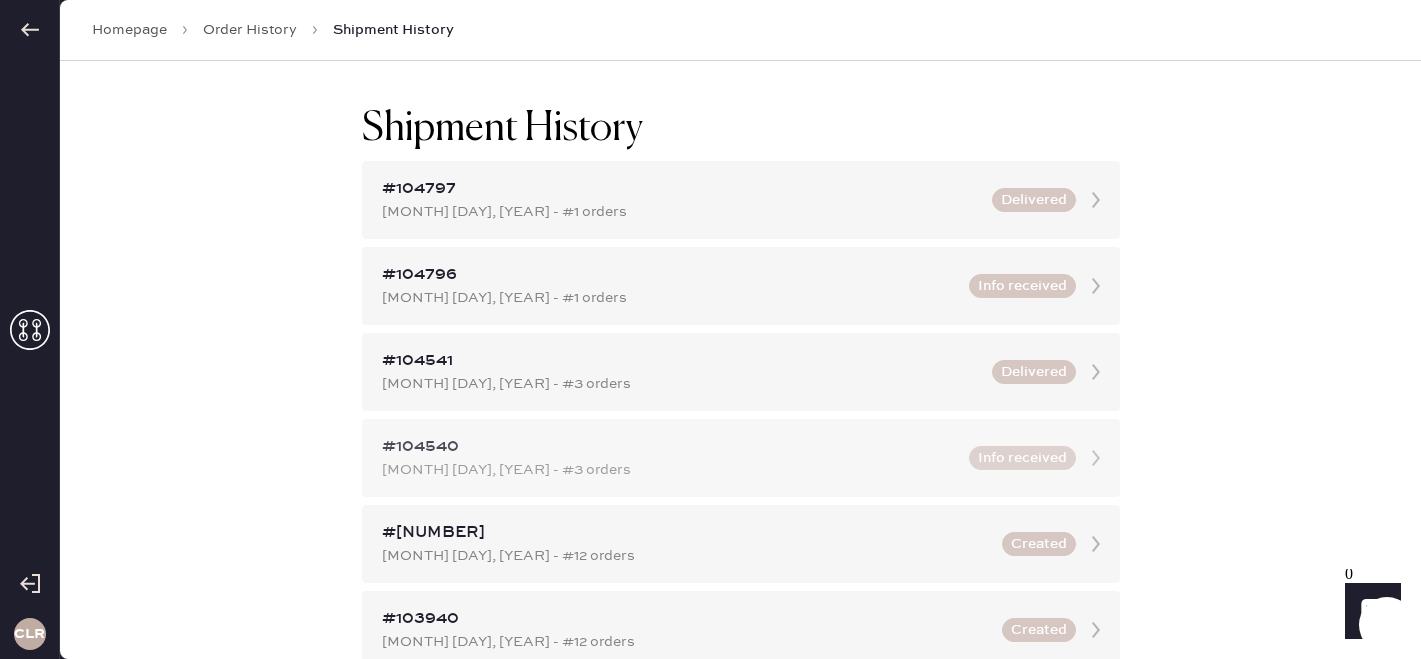 click on "[MONTH] [DAY], [YEAR] - #3 orders" at bounding box center (669, 470) 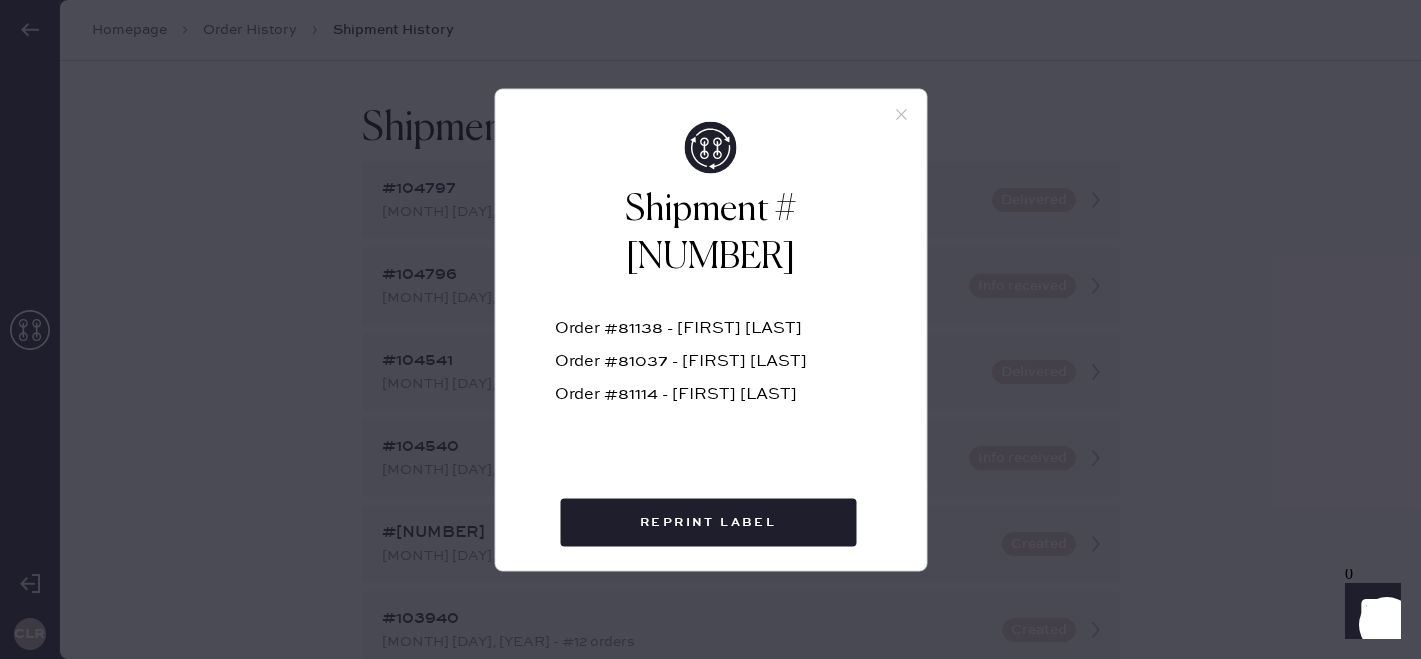 click 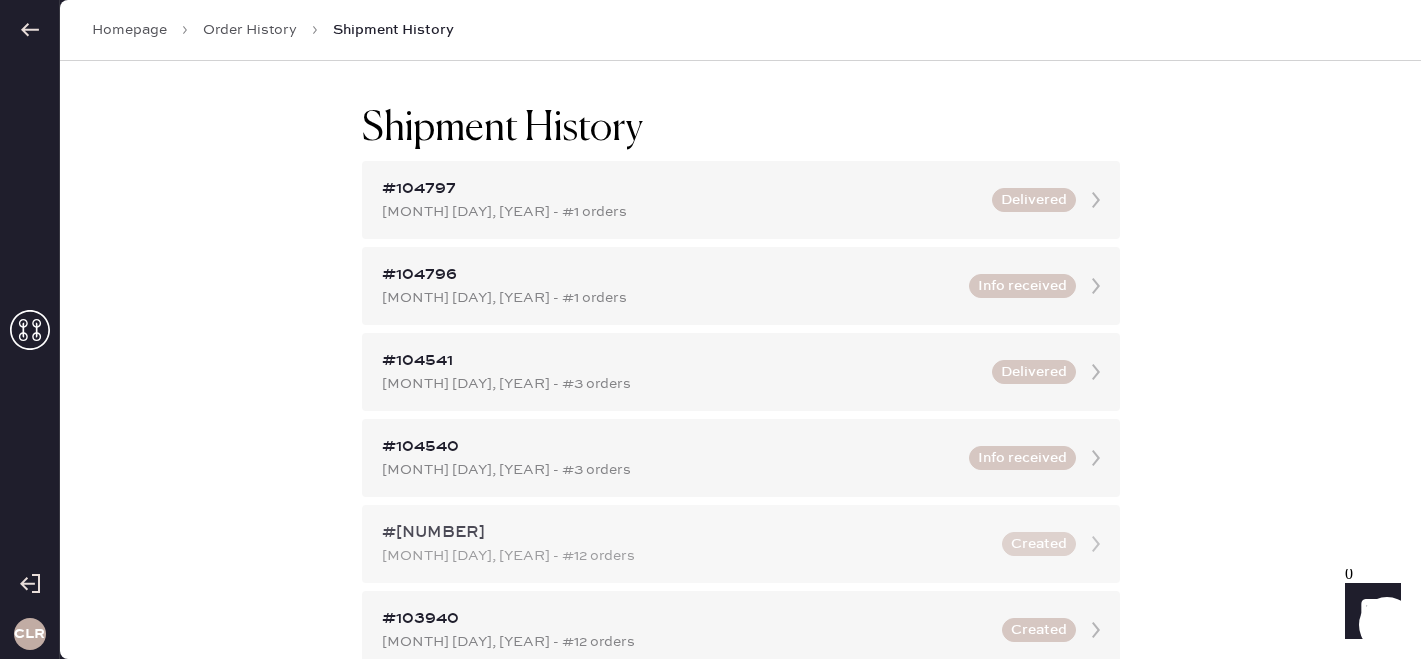 click on "[MONTH] [DAY], [YEAR] - #12 orders" at bounding box center [686, 556] 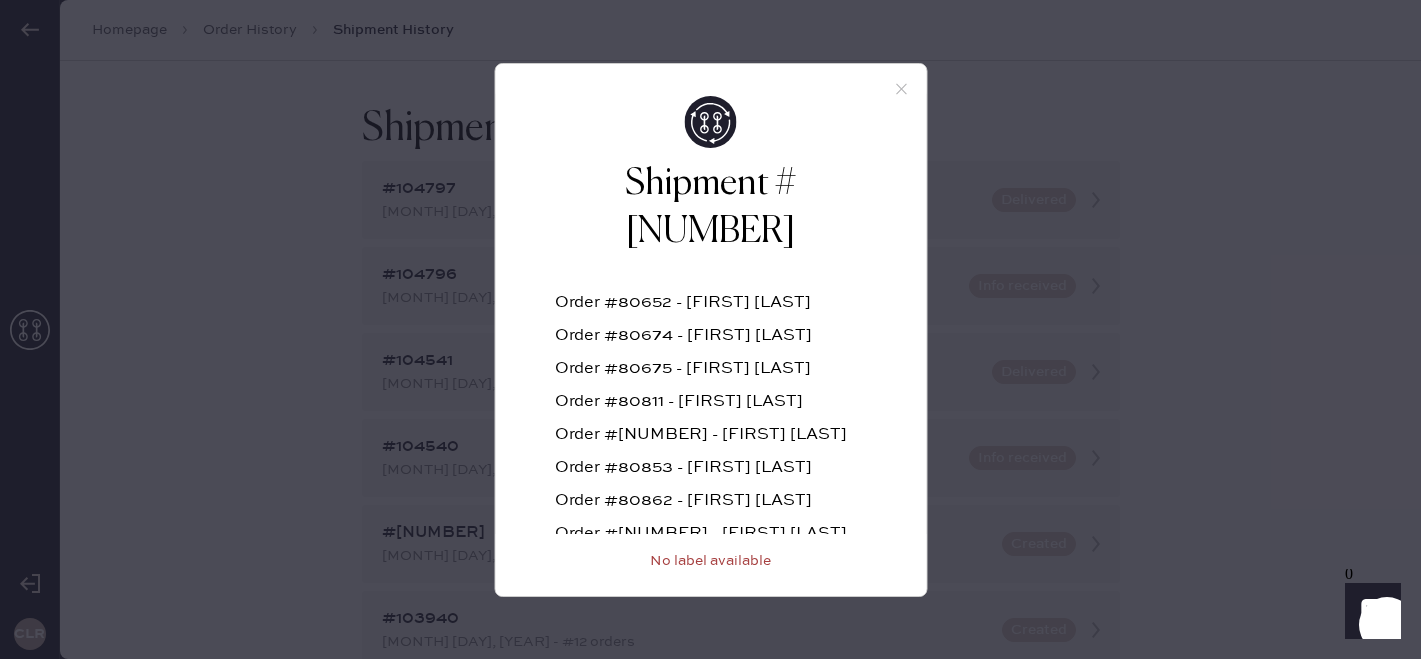 scroll, scrollTop: 166, scrollLeft: 0, axis: vertical 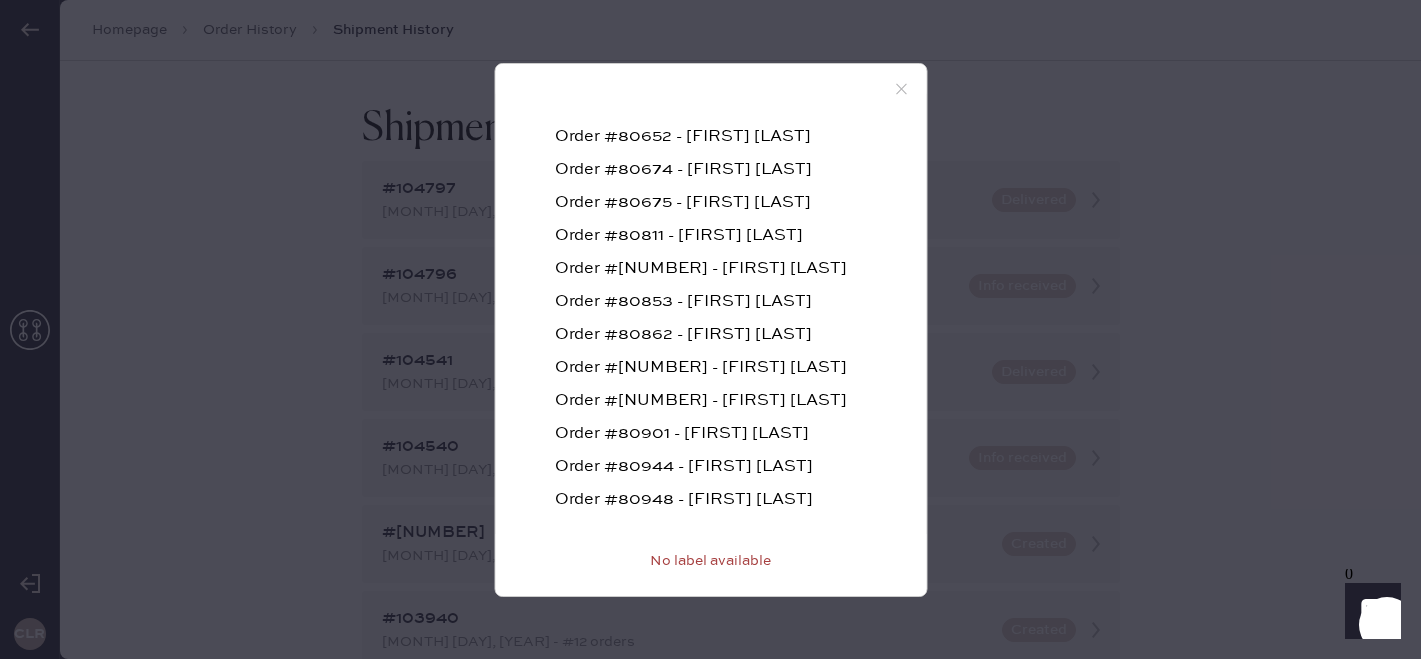 click 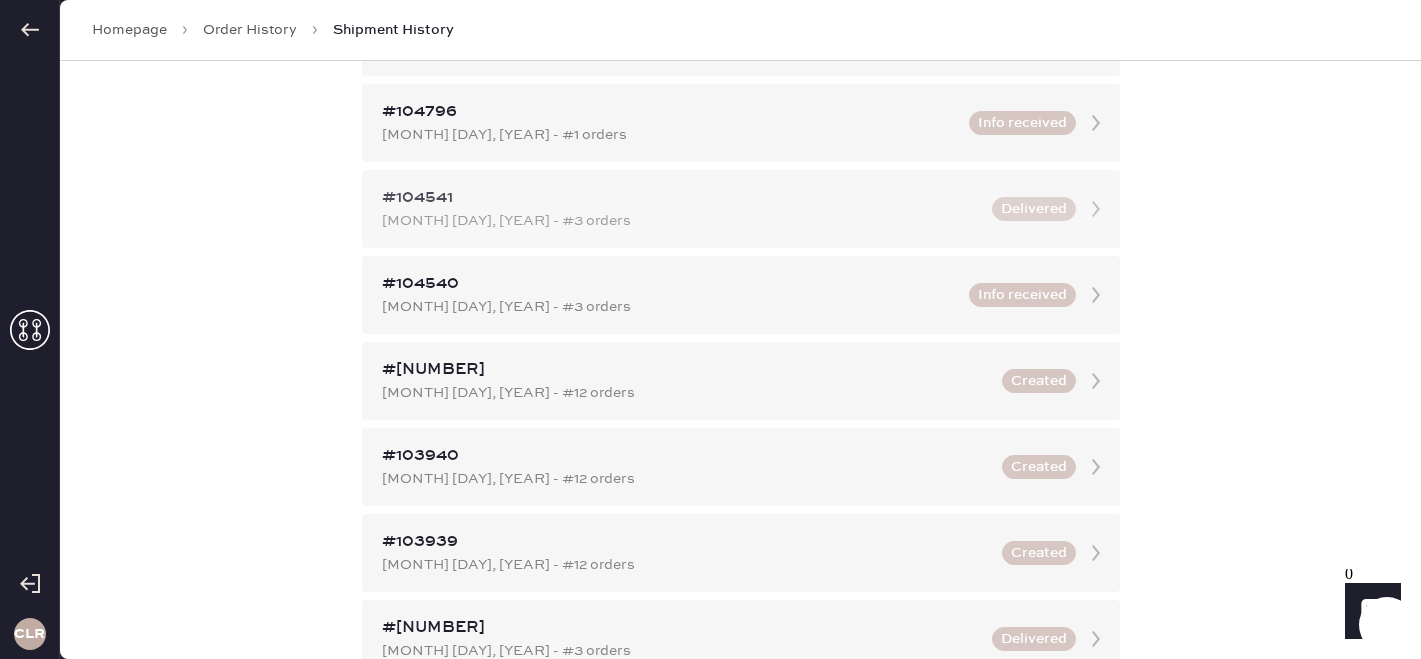scroll, scrollTop: 198, scrollLeft: 0, axis: vertical 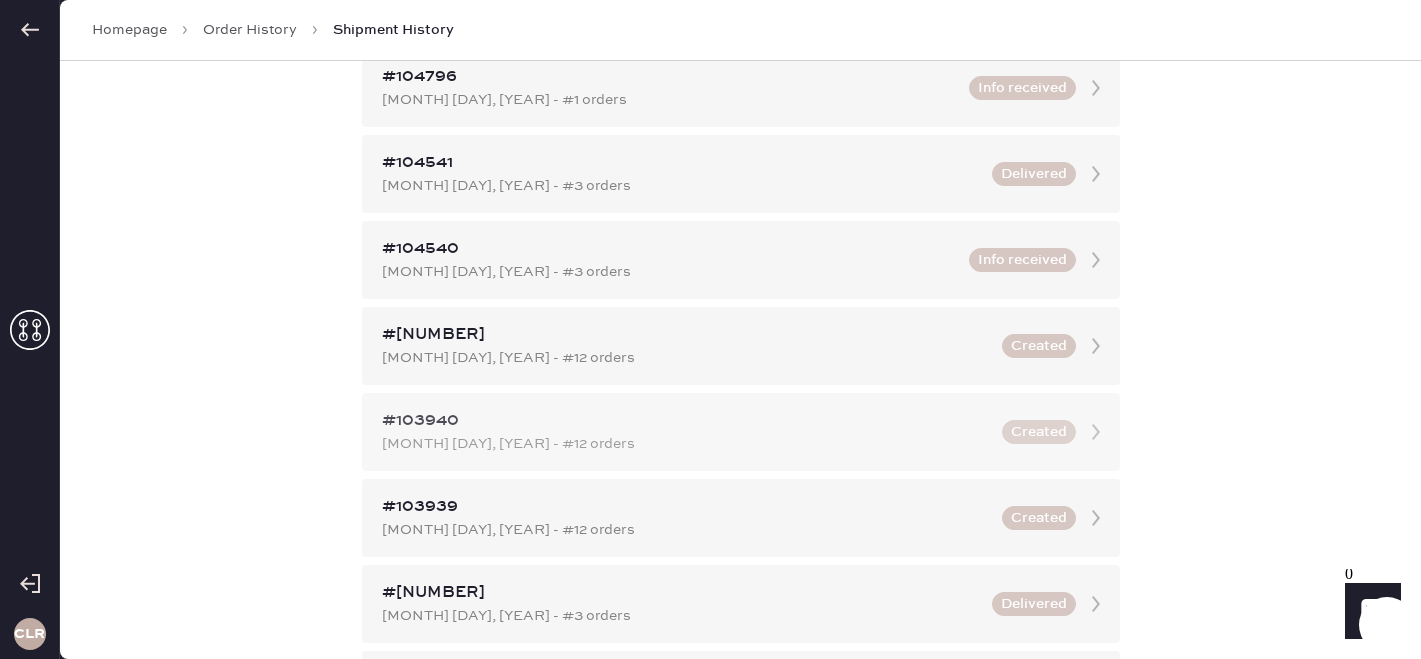 click on "#103940" at bounding box center [686, 421] 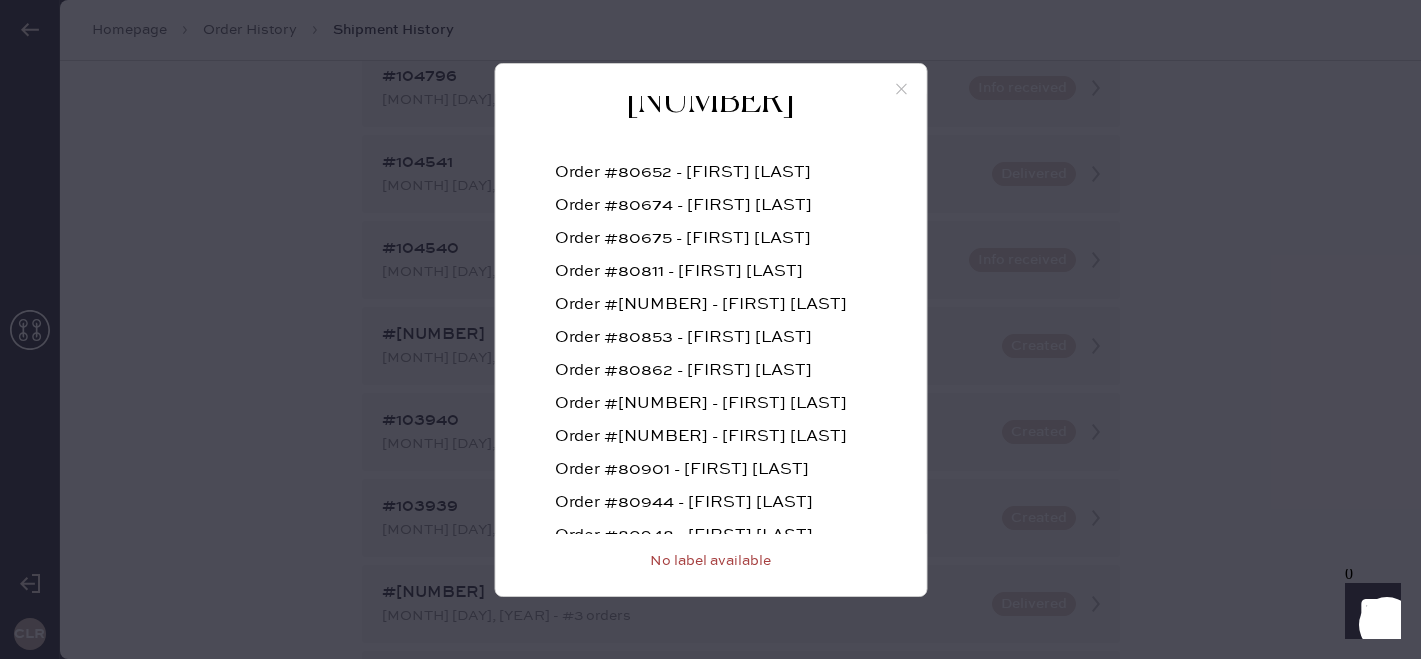 scroll, scrollTop: 166, scrollLeft: 0, axis: vertical 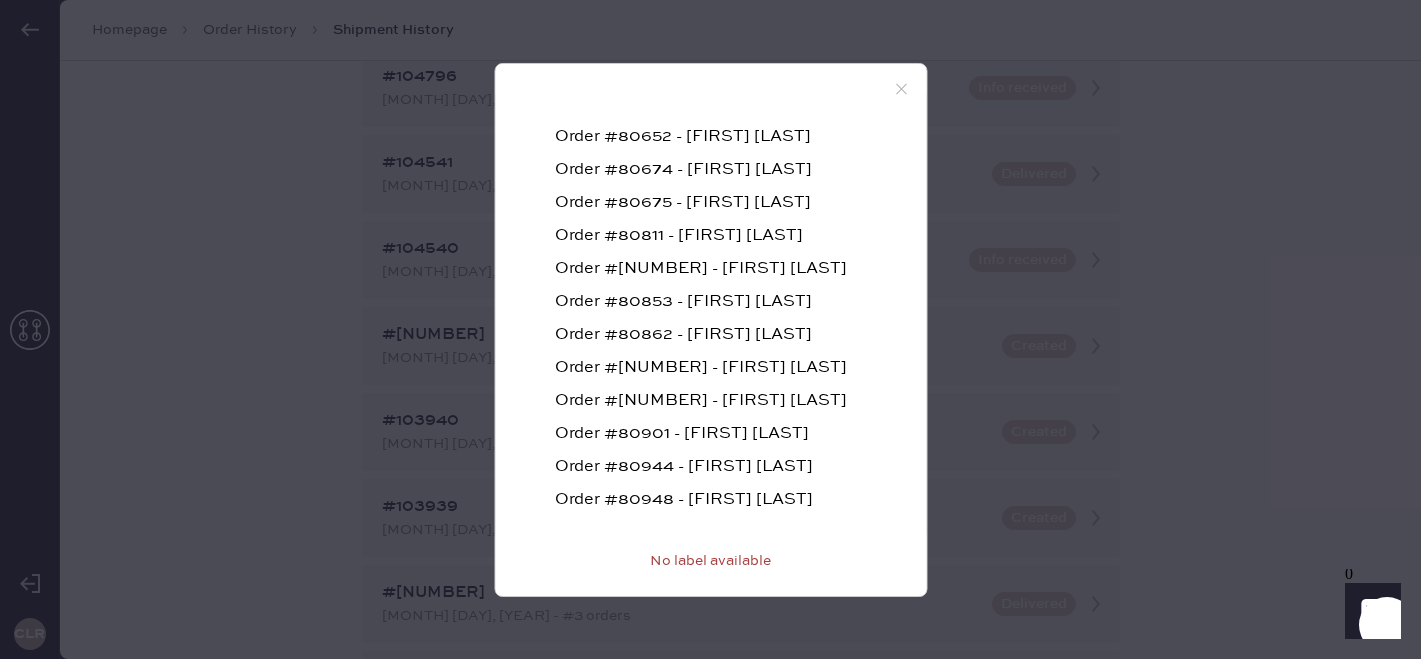 click 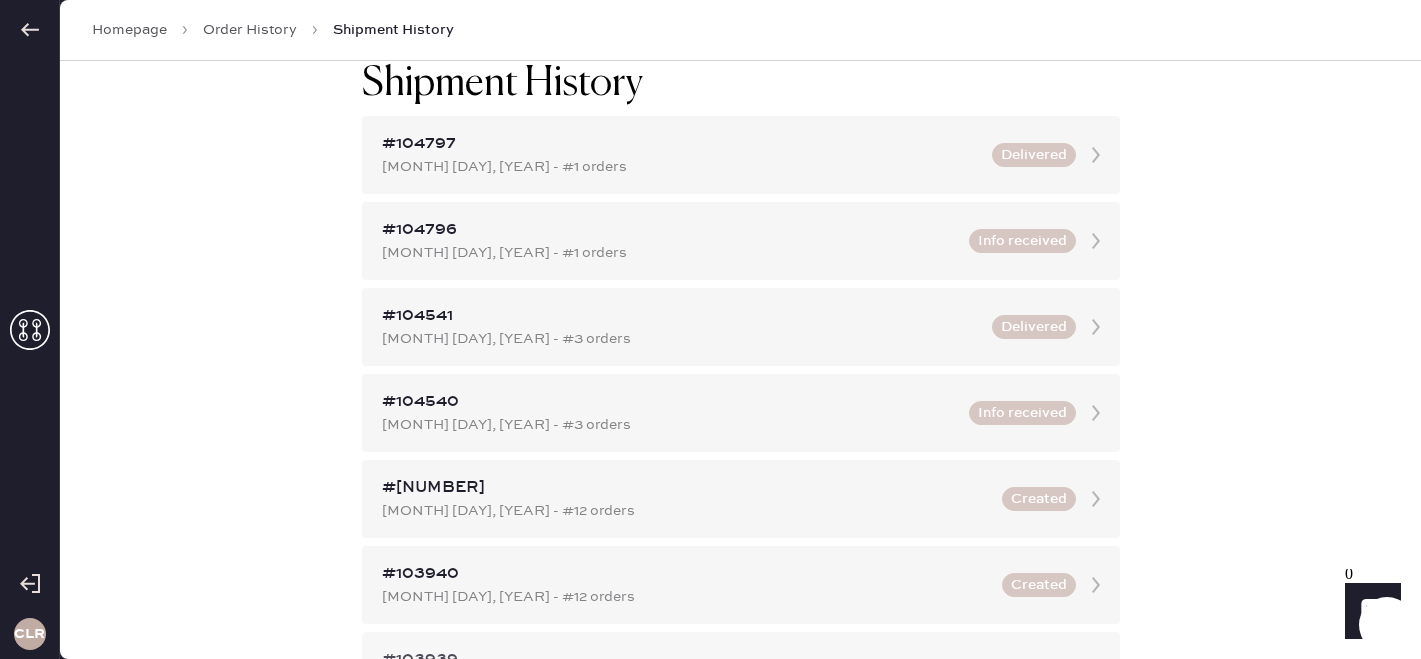 scroll, scrollTop: 0, scrollLeft: 0, axis: both 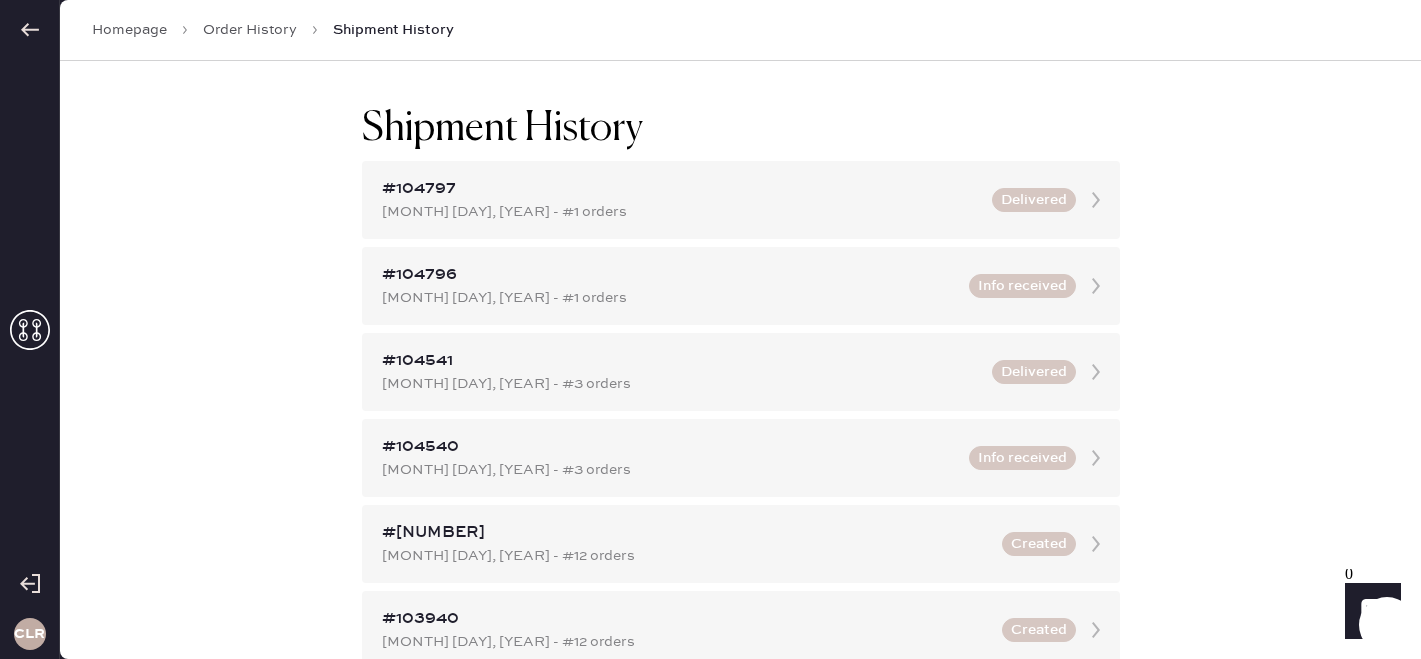 click on "Order History" at bounding box center (250, 30) 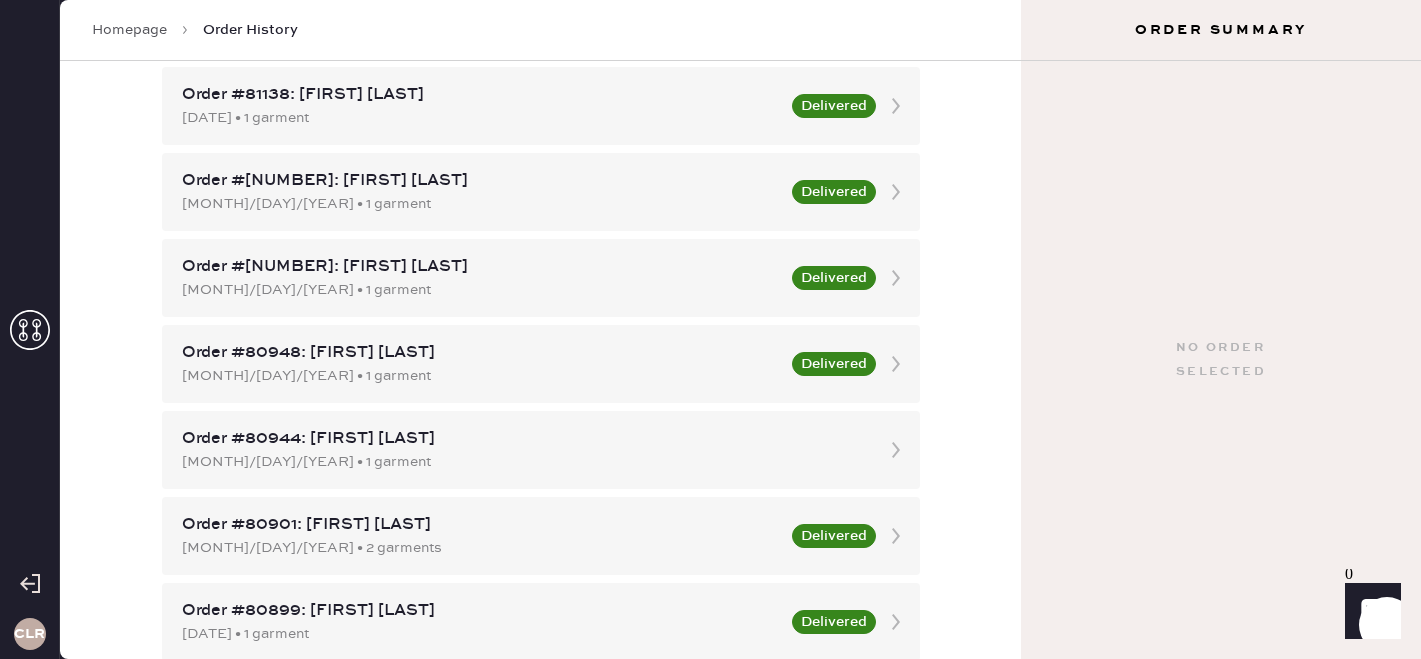 scroll, scrollTop: 468, scrollLeft: 0, axis: vertical 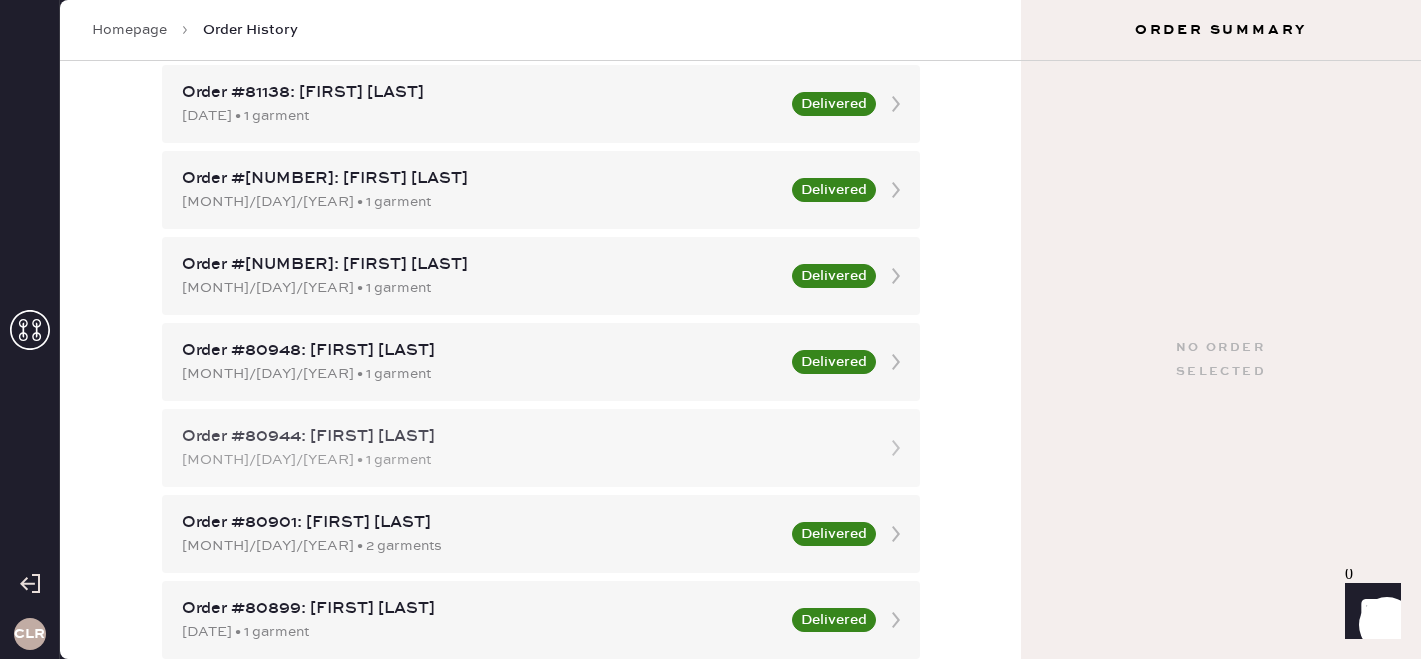click on "Order #80944: [FIRST] [LAST] [MONTH]/[DAY]/[YEAR] • 1 garment" at bounding box center [541, 448] 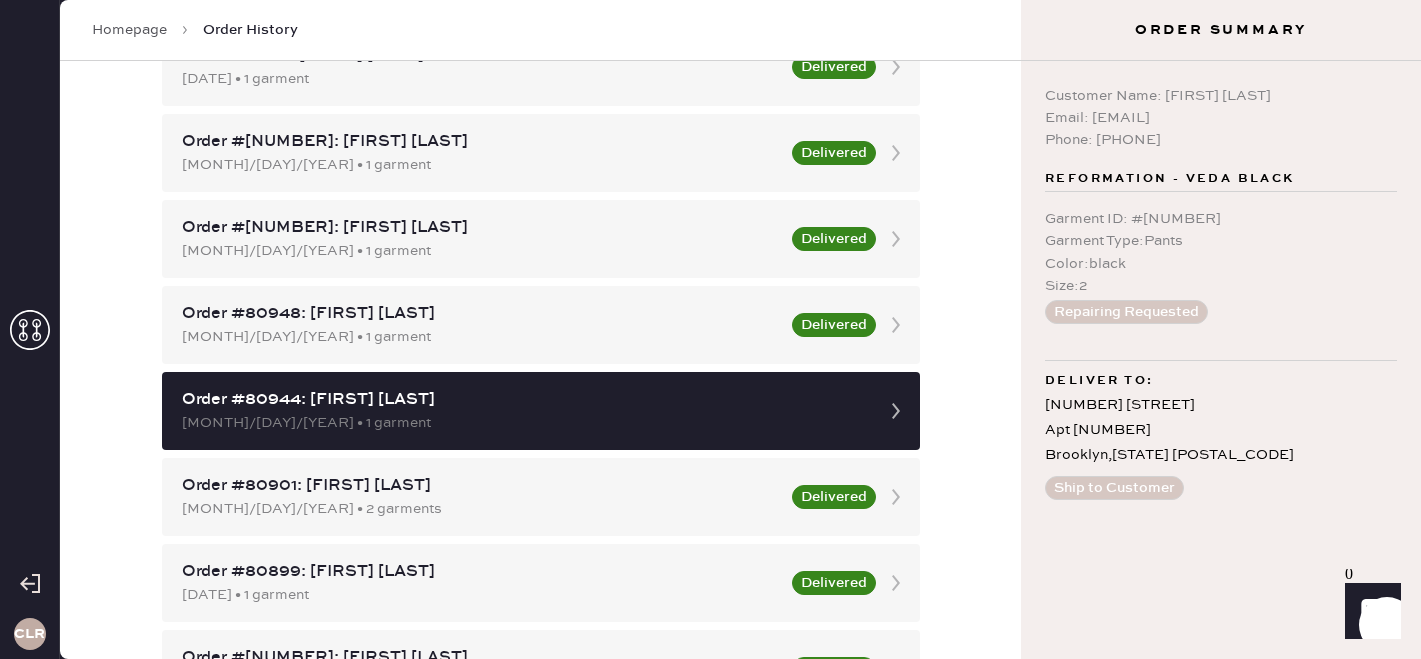 scroll, scrollTop: 506, scrollLeft: 0, axis: vertical 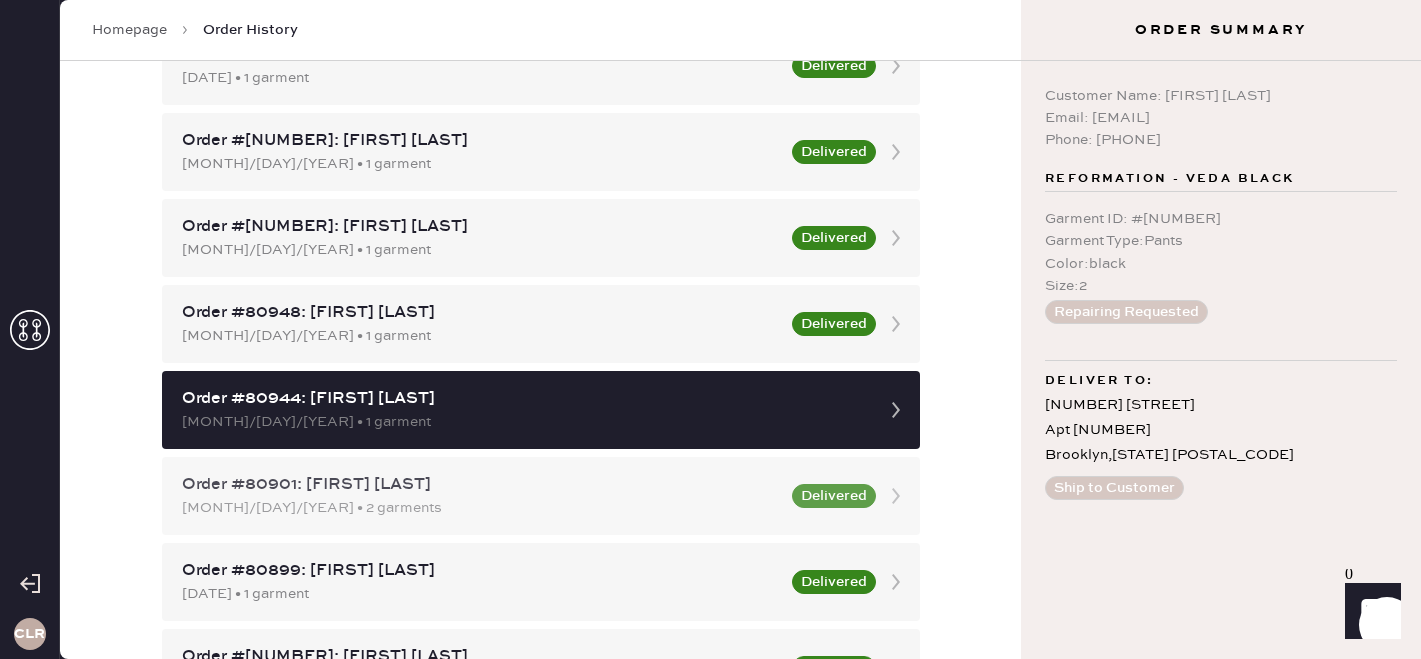 click on "[MONTH]/[DAY]/[YEAR] • 2 garments" at bounding box center (481, 508) 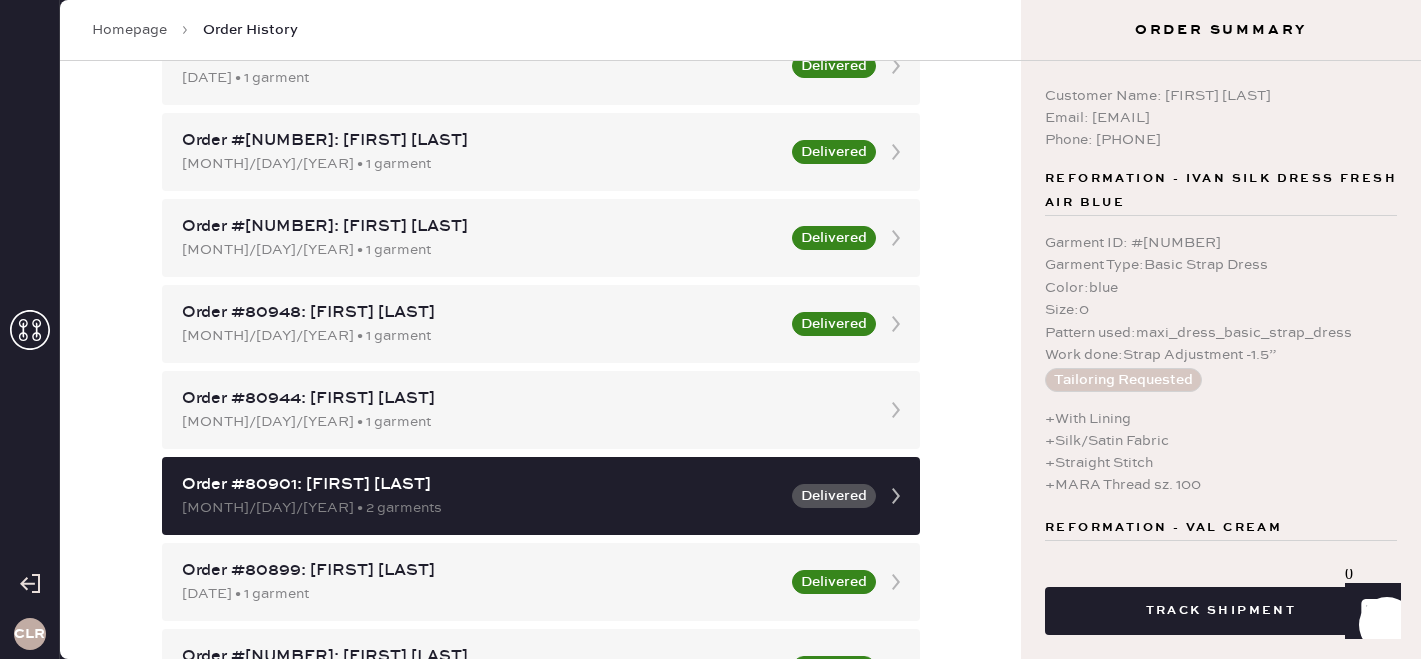 scroll, scrollTop: 372, scrollLeft: 0, axis: vertical 